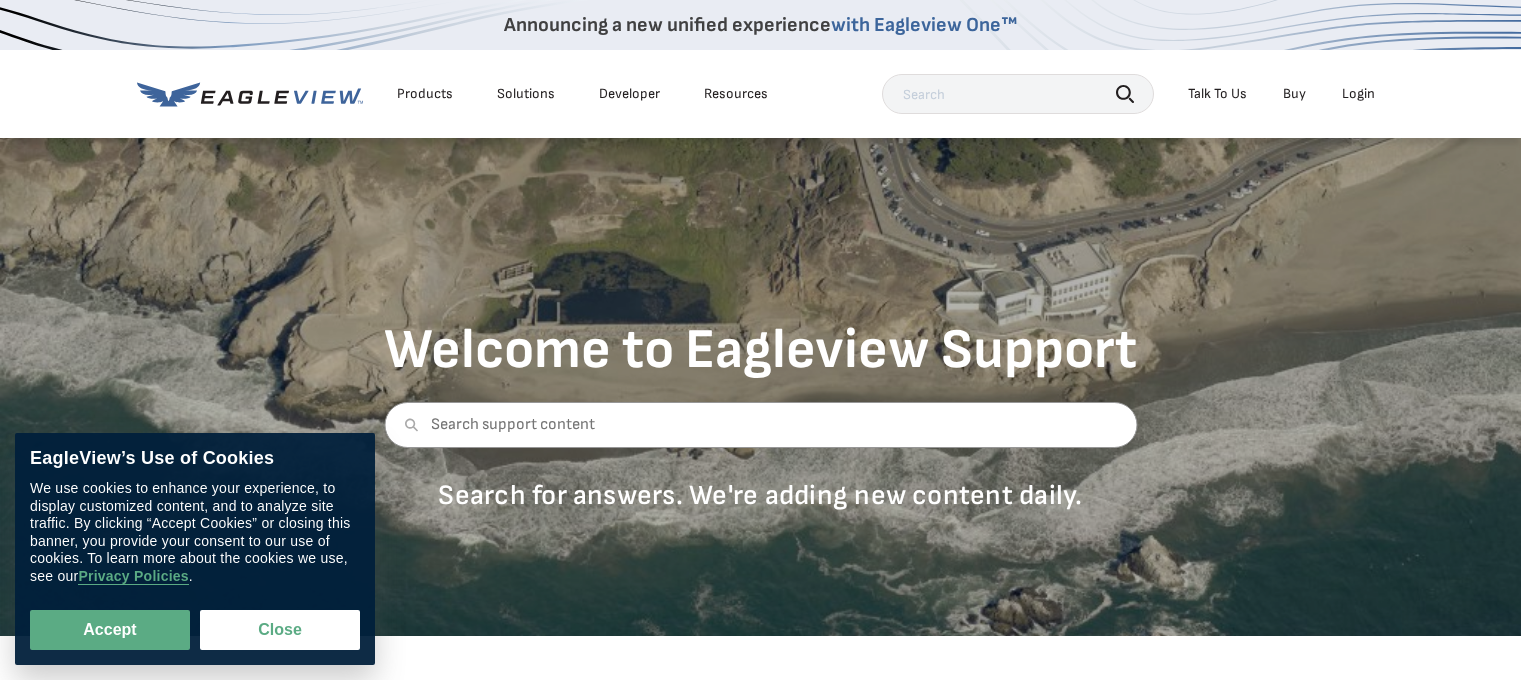 scroll, scrollTop: 500, scrollLeft: 0, axis: vertical 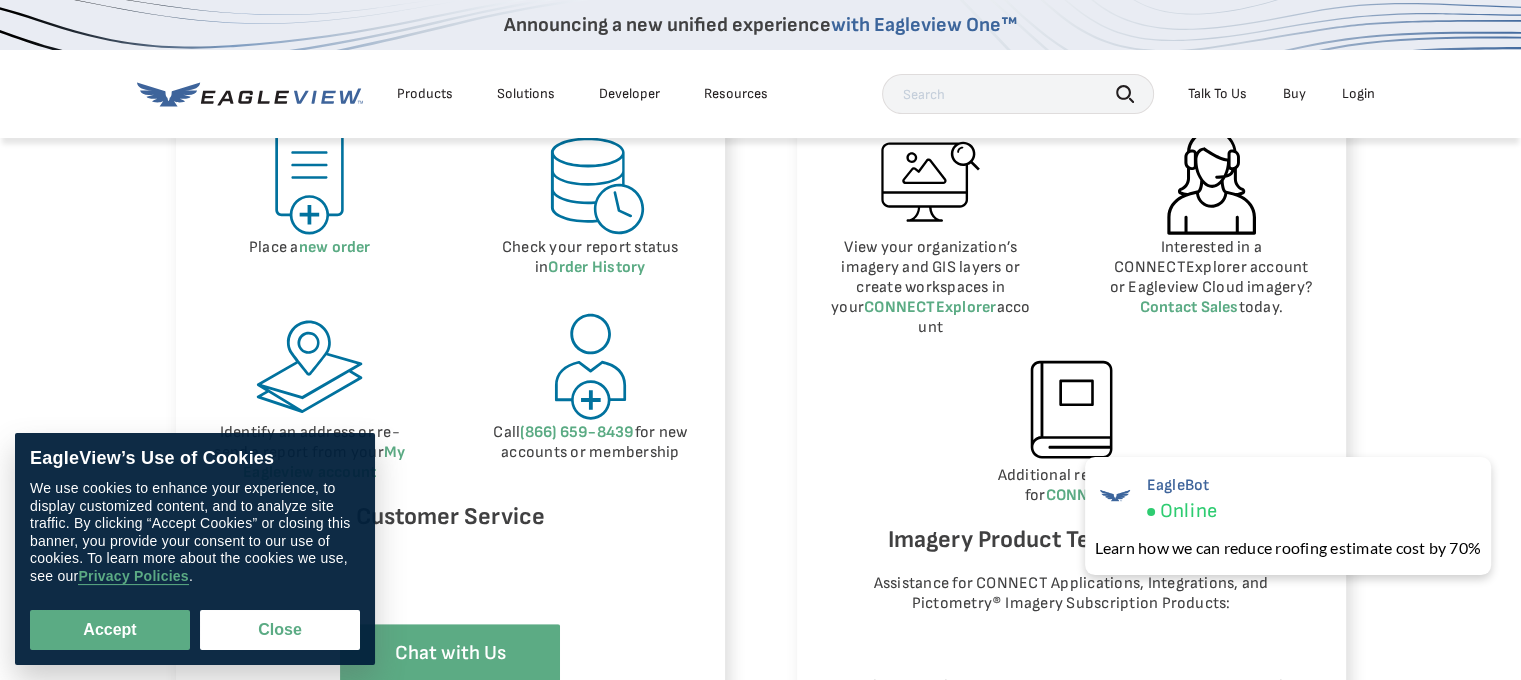click on "Login" at bounding box center (1358, 94) 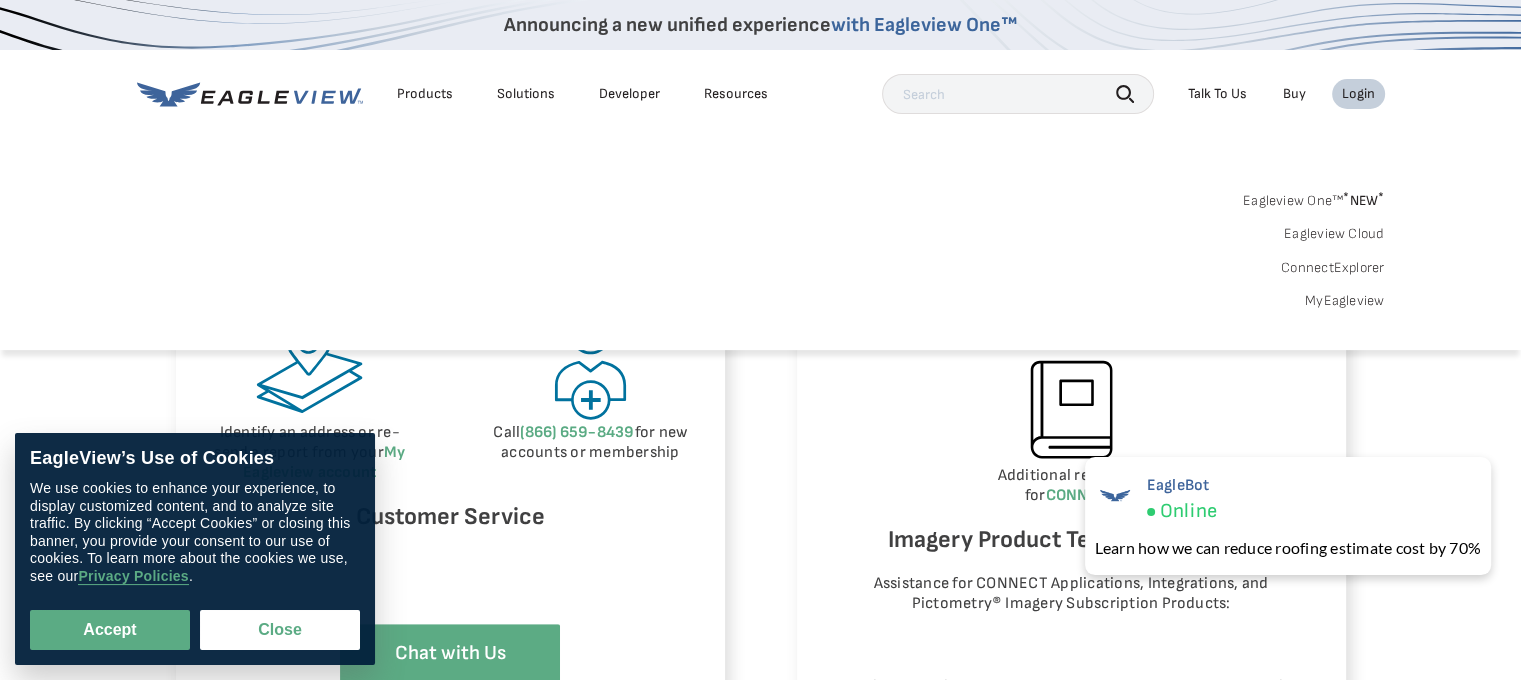 click on "Login" at bounding box center [1358, 94] 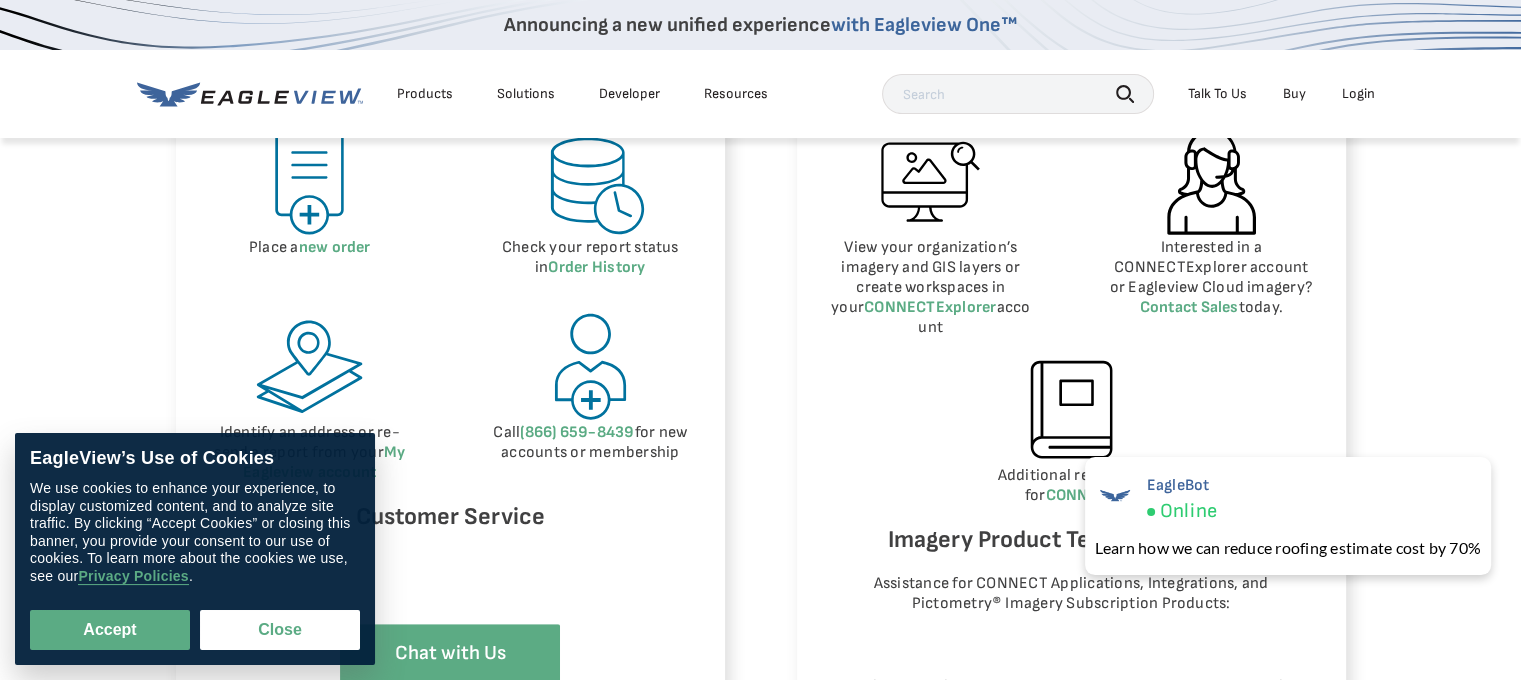 click on "Login" at bounding box center [1358, 94] 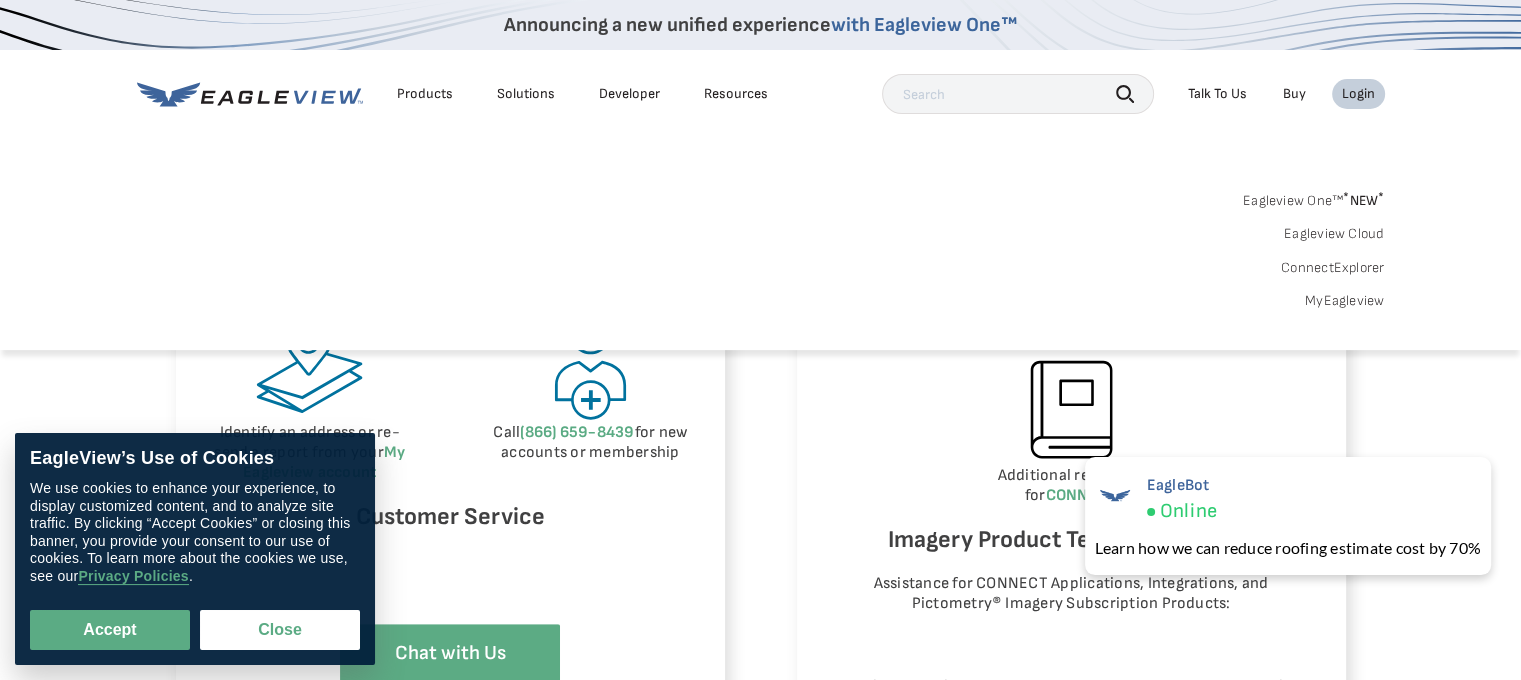 click on "MyEagleview" at bounding box center (1345, 301) 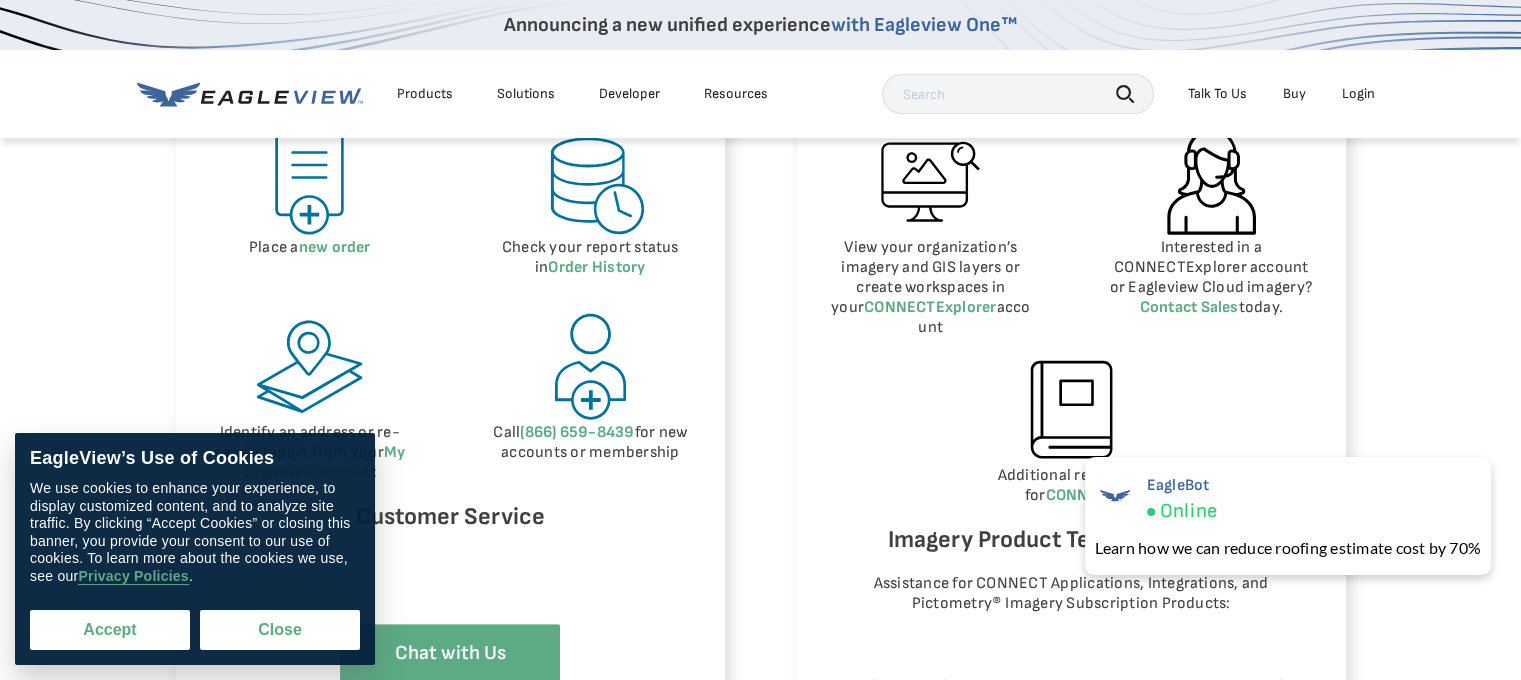 click on "Accept" at bounding box center [110, 630] 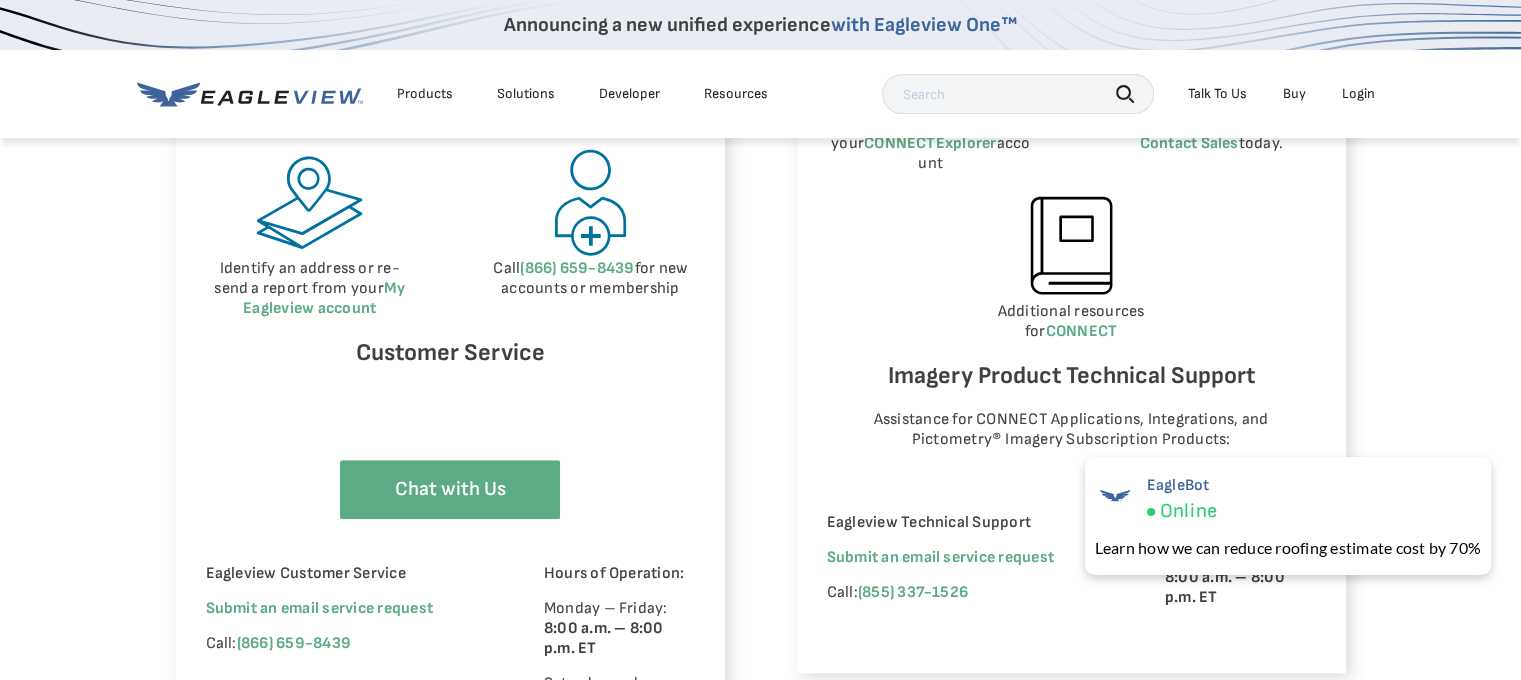 scroll, scrollTop: 1200, scrollLeft: 0, axis: vertical 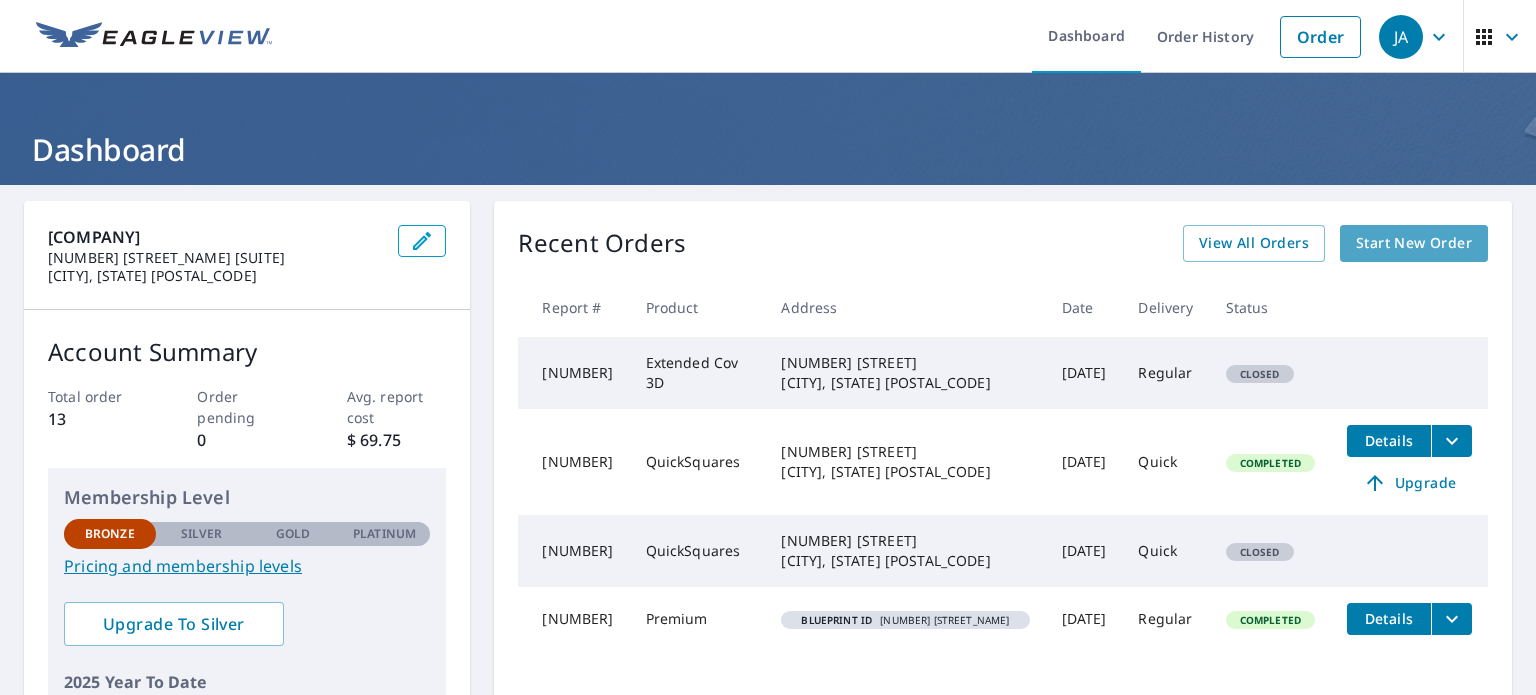 click on "Start New Order" at bounding box center (1414, 243) 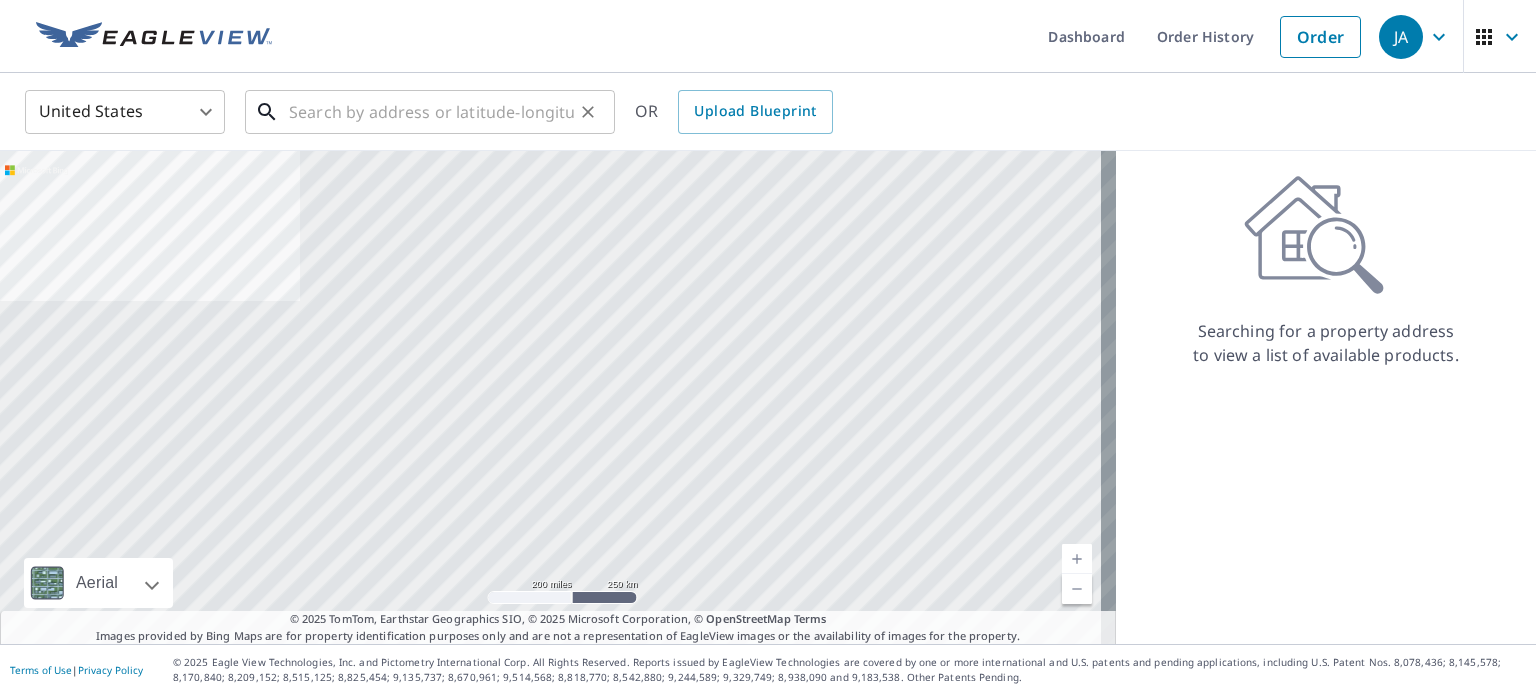 click at bounding box center (431, 112) 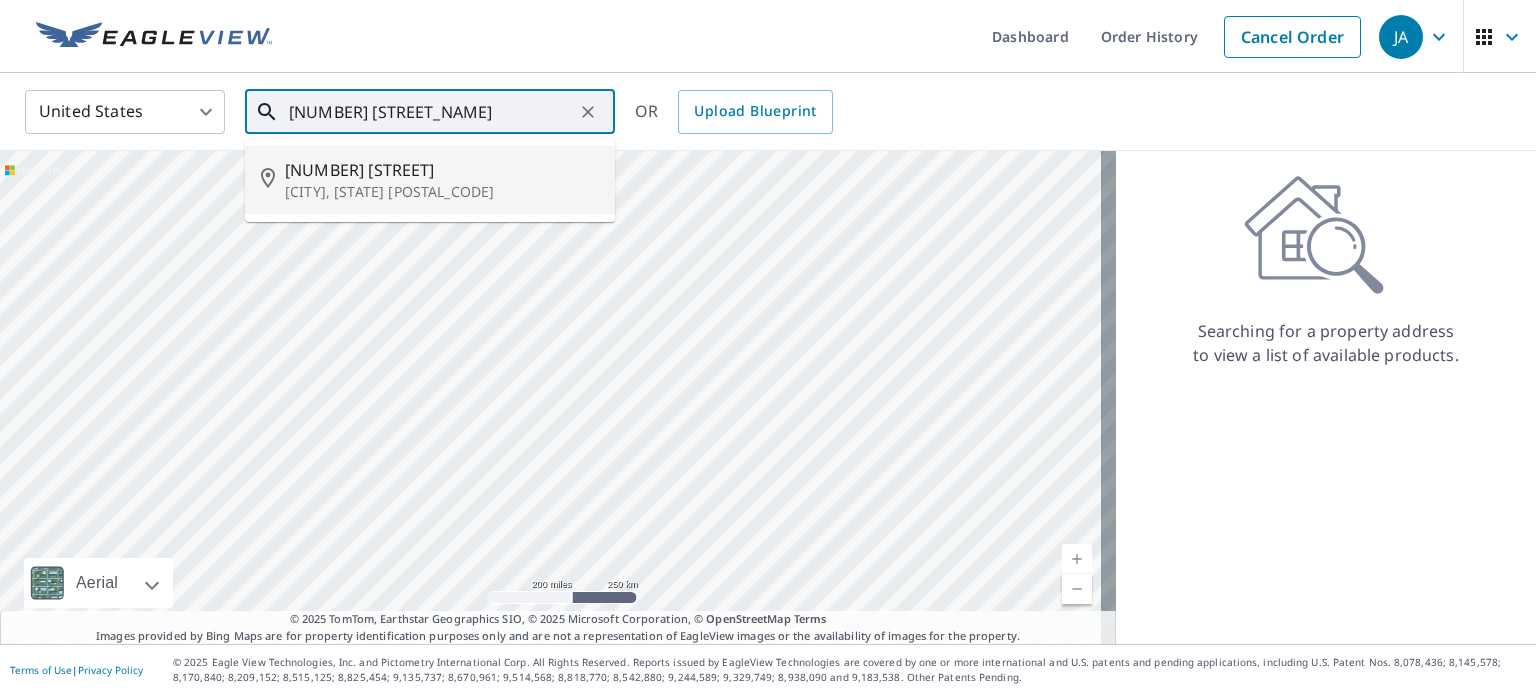 click on "42396 Forest Run Ln" at bounding box center (442, 170) 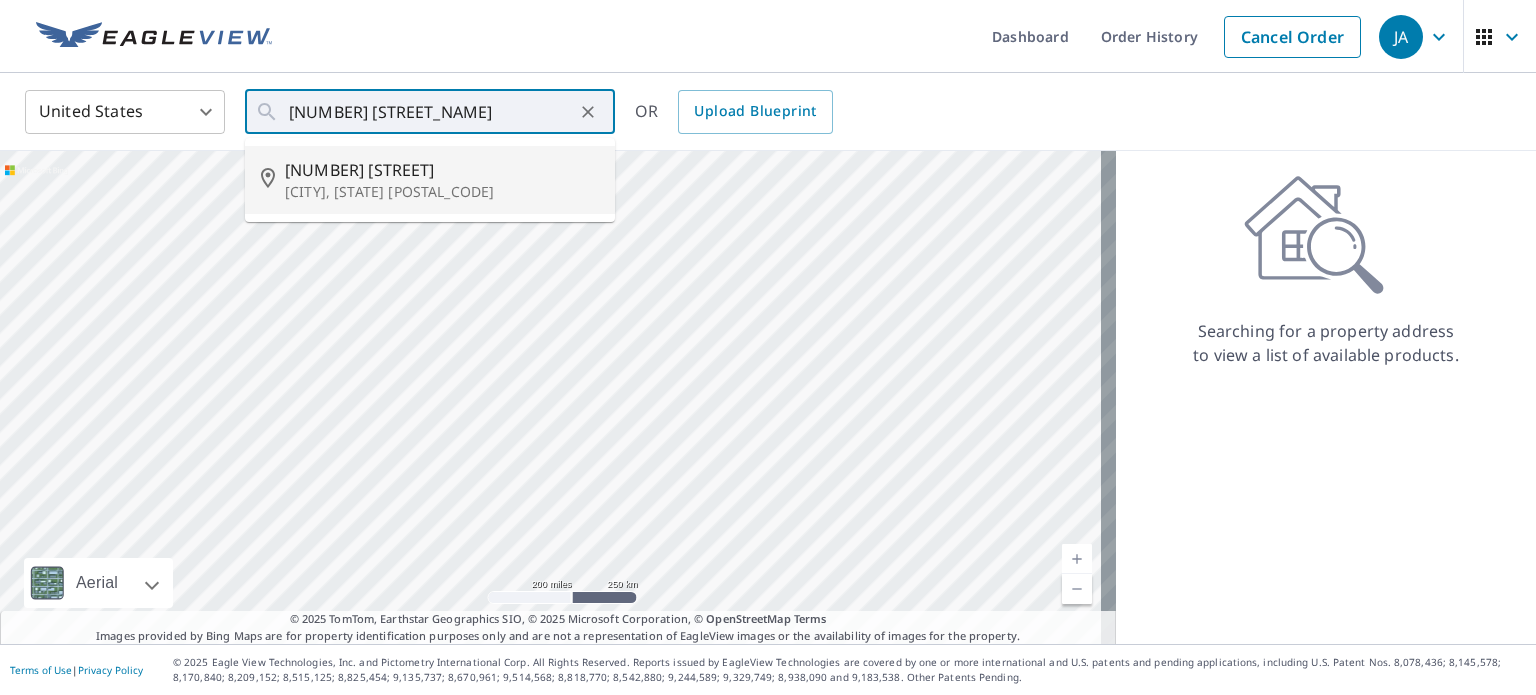 type on "42396 Forest Run Ln Shaver Lake, CA 93664" 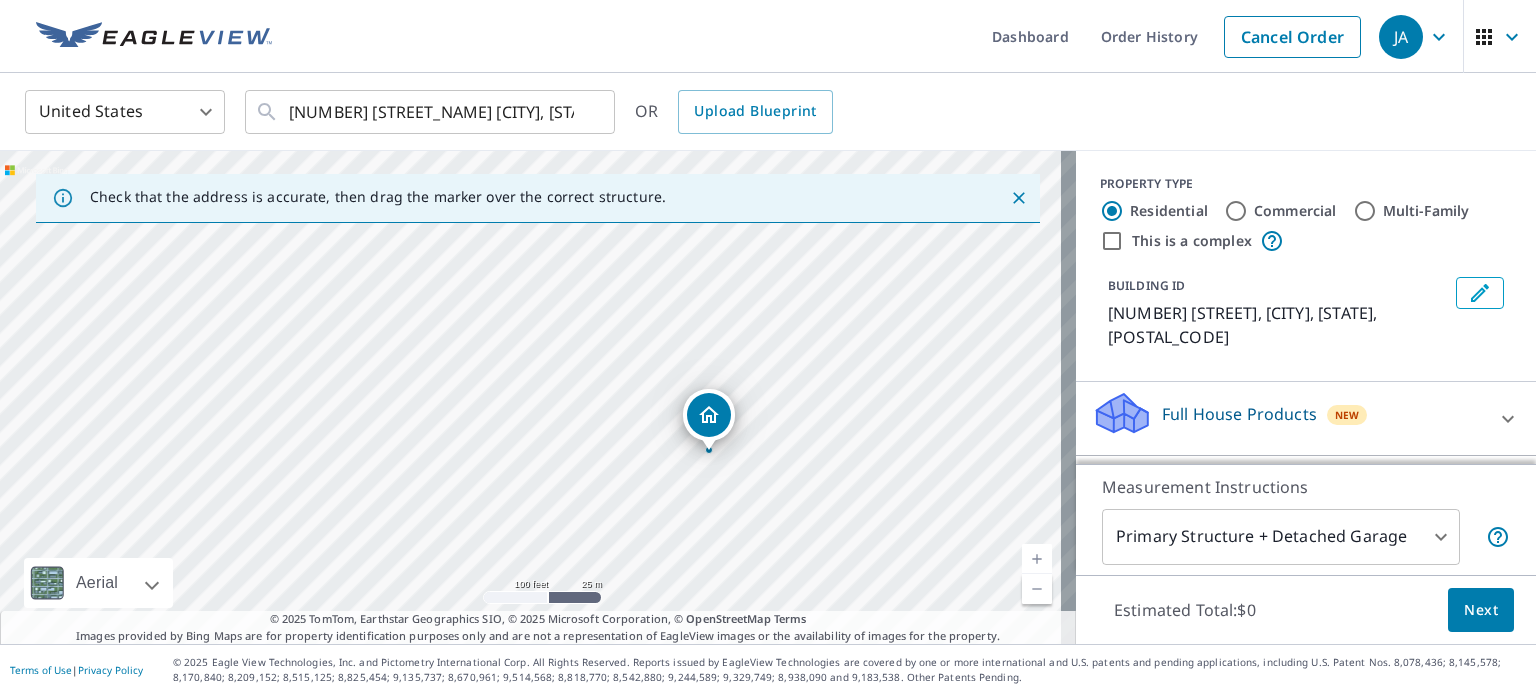 drag, startPoint x: 693, startPoint y: 419, endPoint x: 707, endPoint y: 419, distance: 14 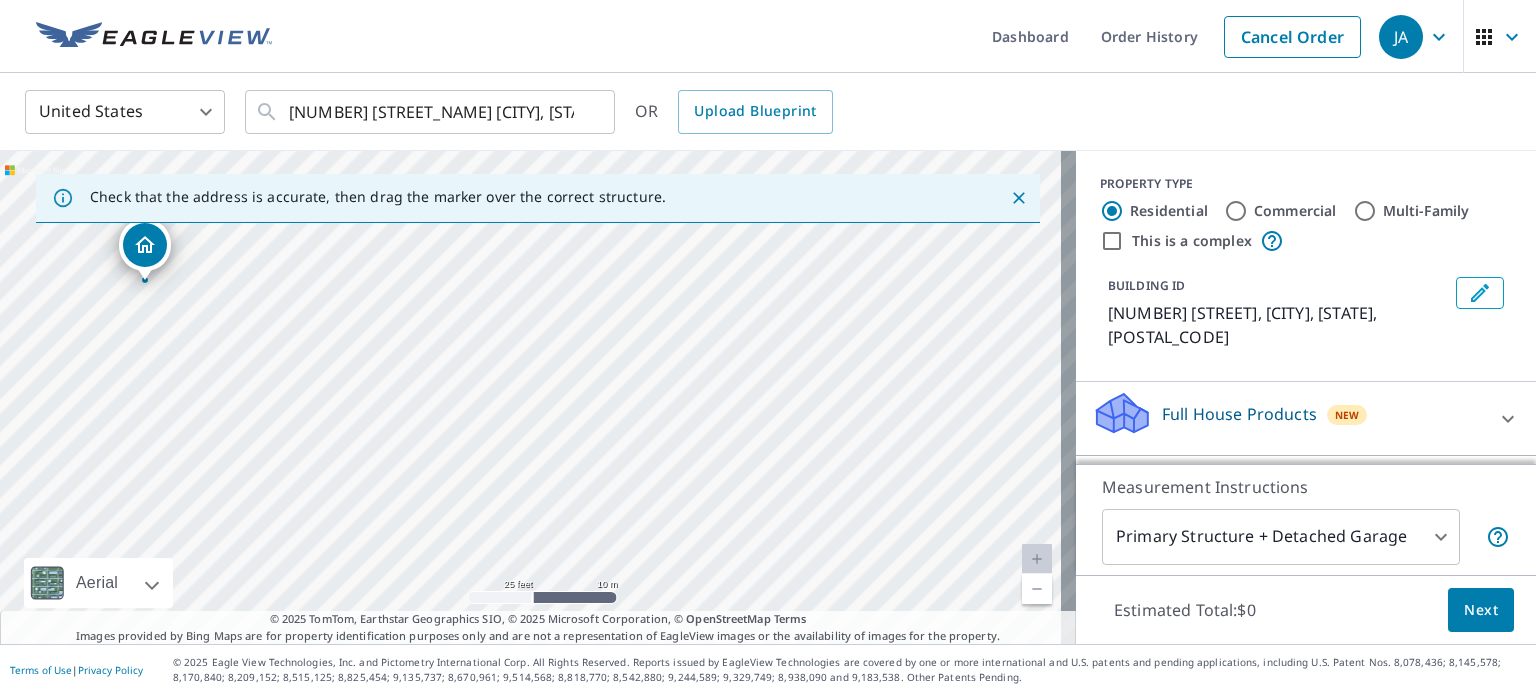 drag, startPoint x: 168, startPoint y: 259, endPoint x: 147, endPoint y: 263, distance: 21.377558 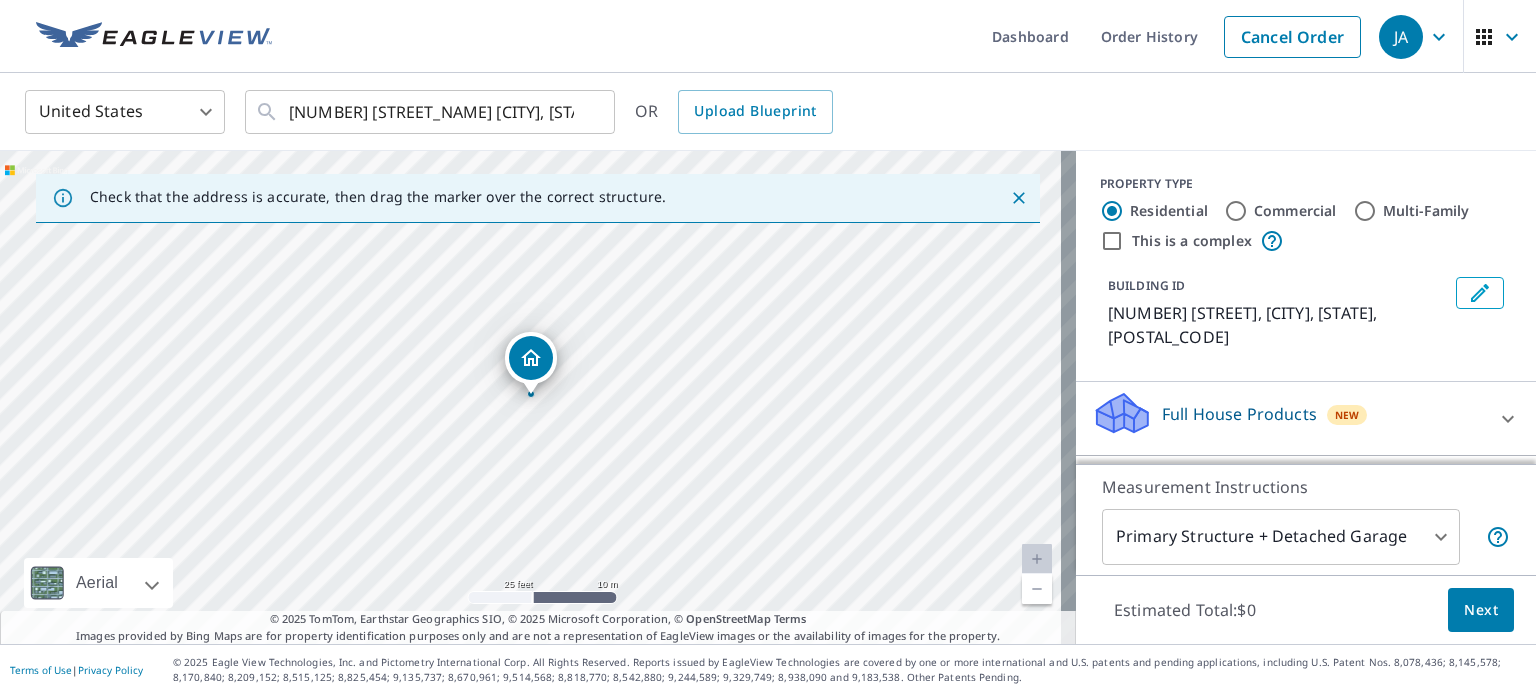 scroll, scrollTop: 100, scrollLeft: 0, axis: vertical 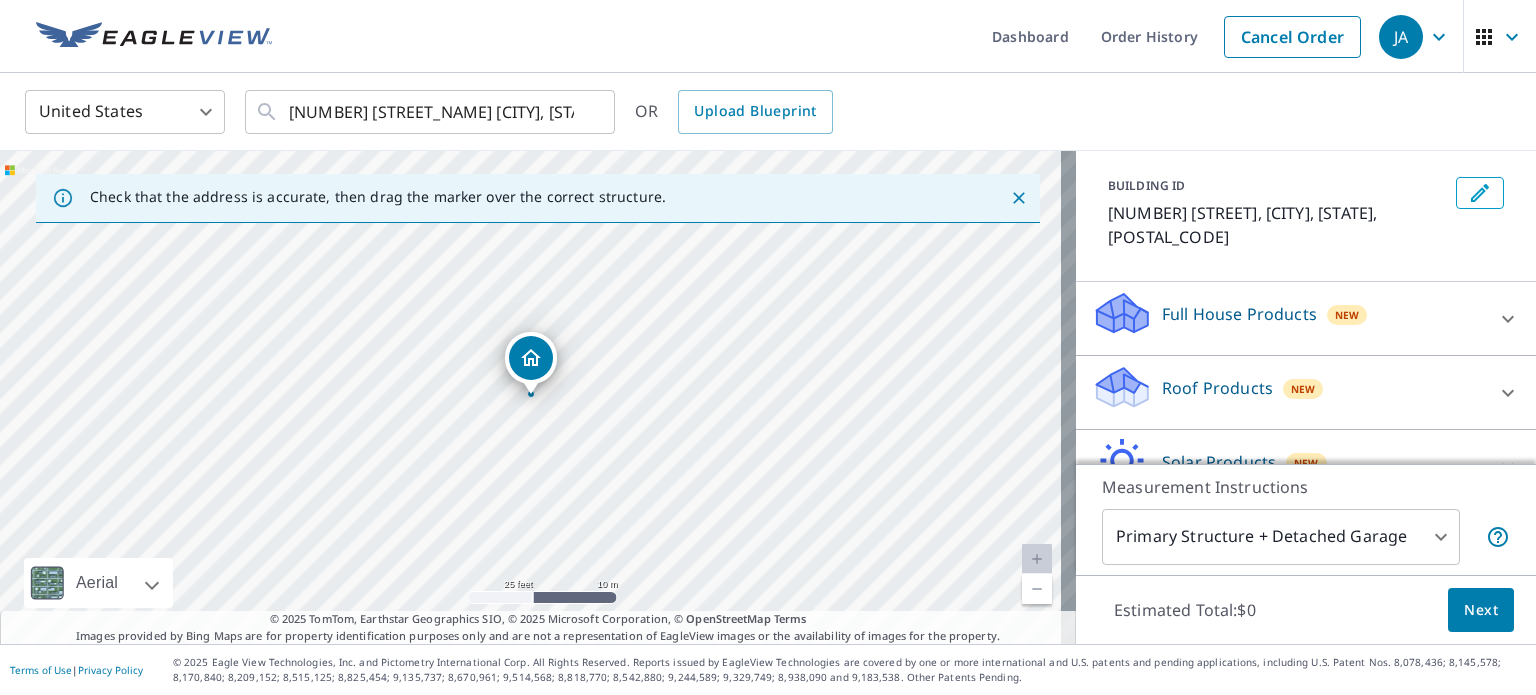 click on "Roof Products New" at bounding box center (1288, 392) 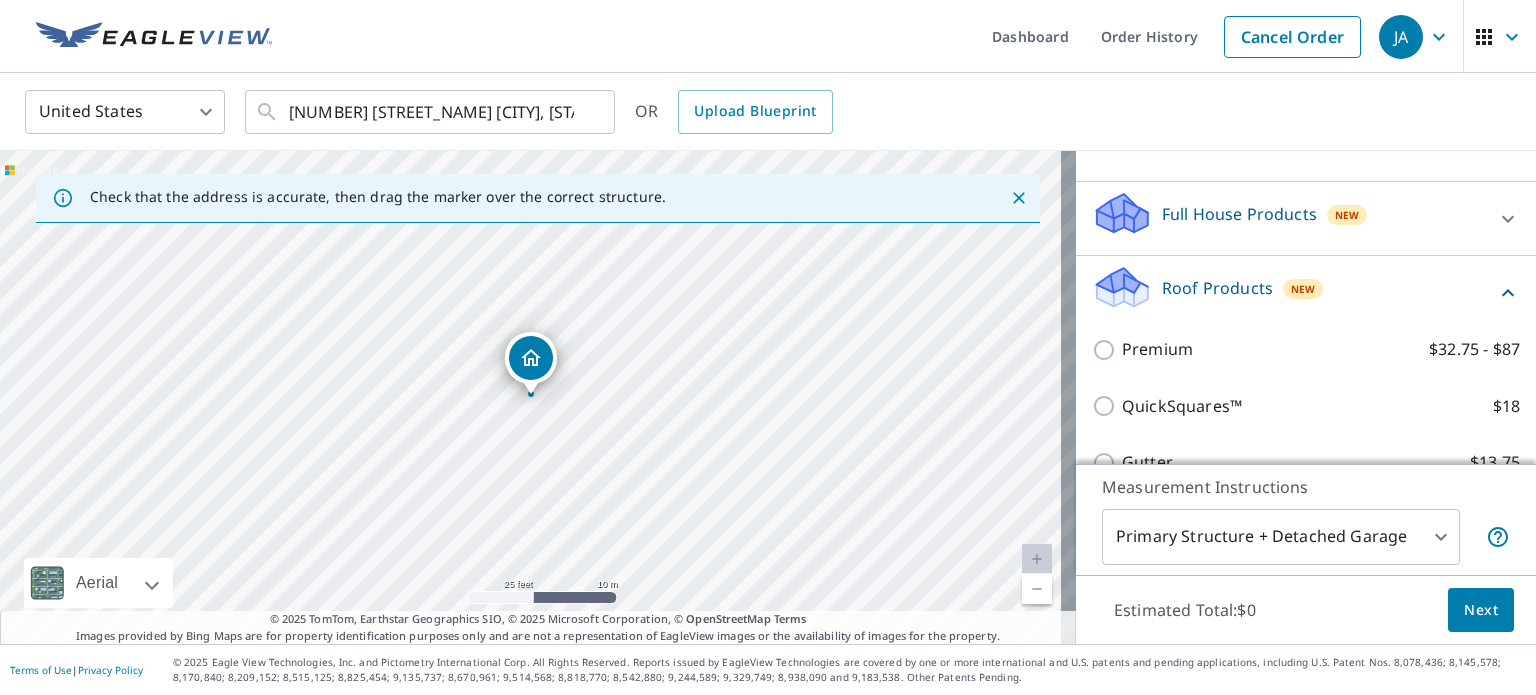 scroll, scrollTop: 300, scrollLeft: 0, axis: vertical 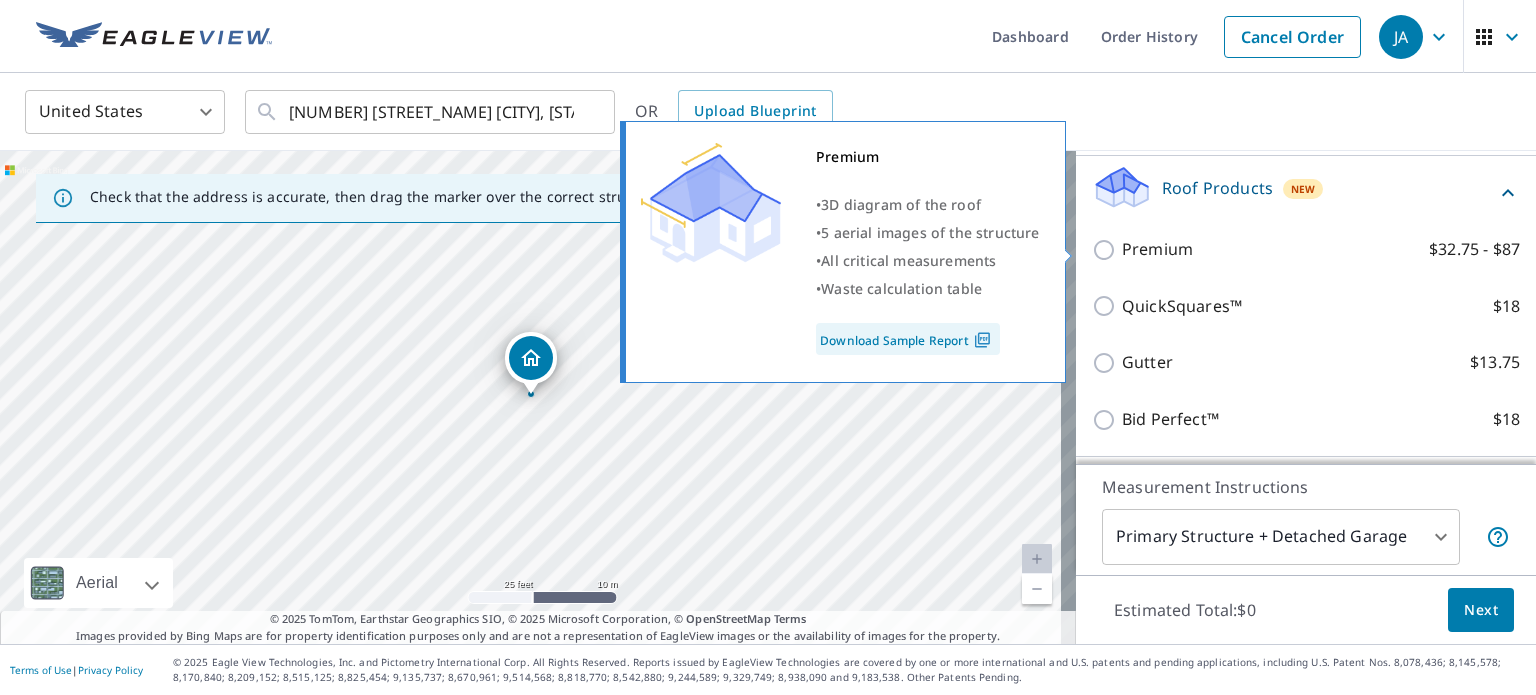 click on "Premium $32.75 - $87" at bounding box center [1107, 250] 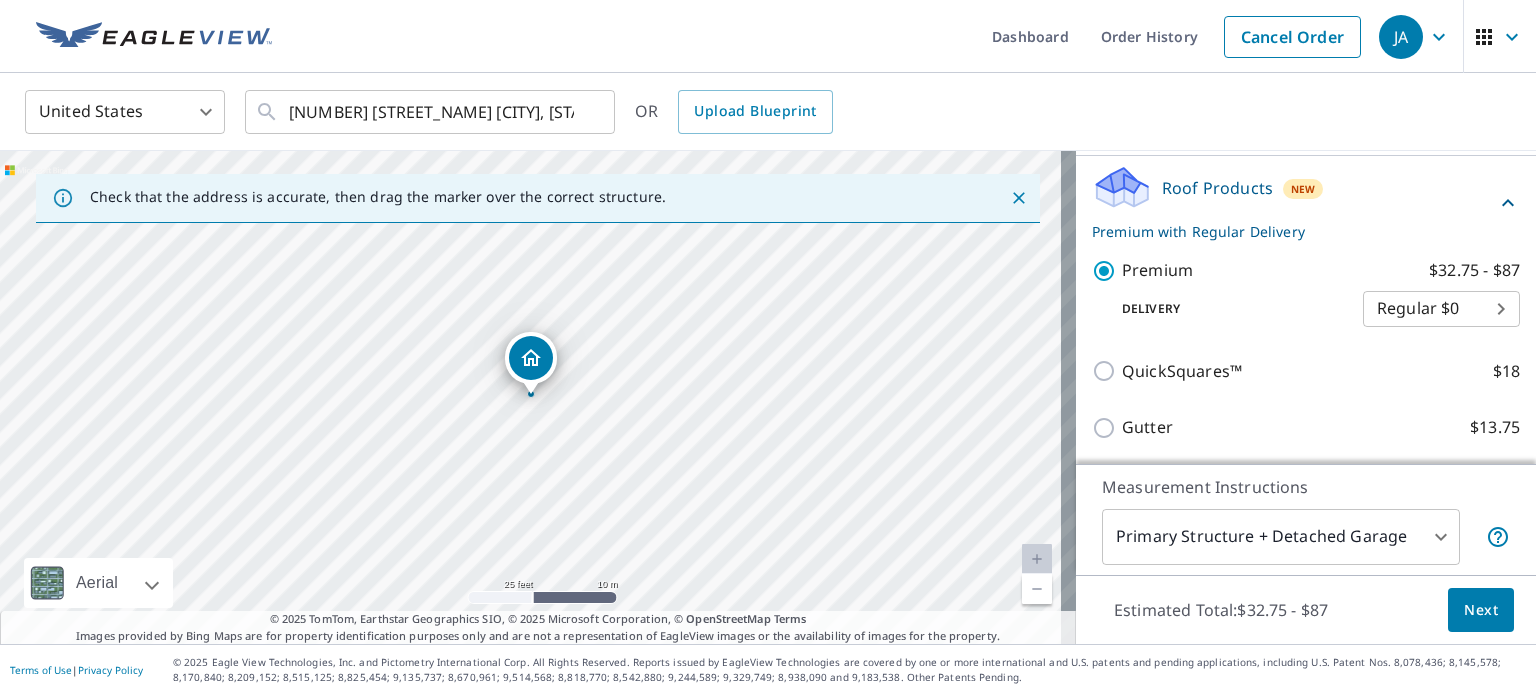 click on "Next" at bounding box center (1481, 610) 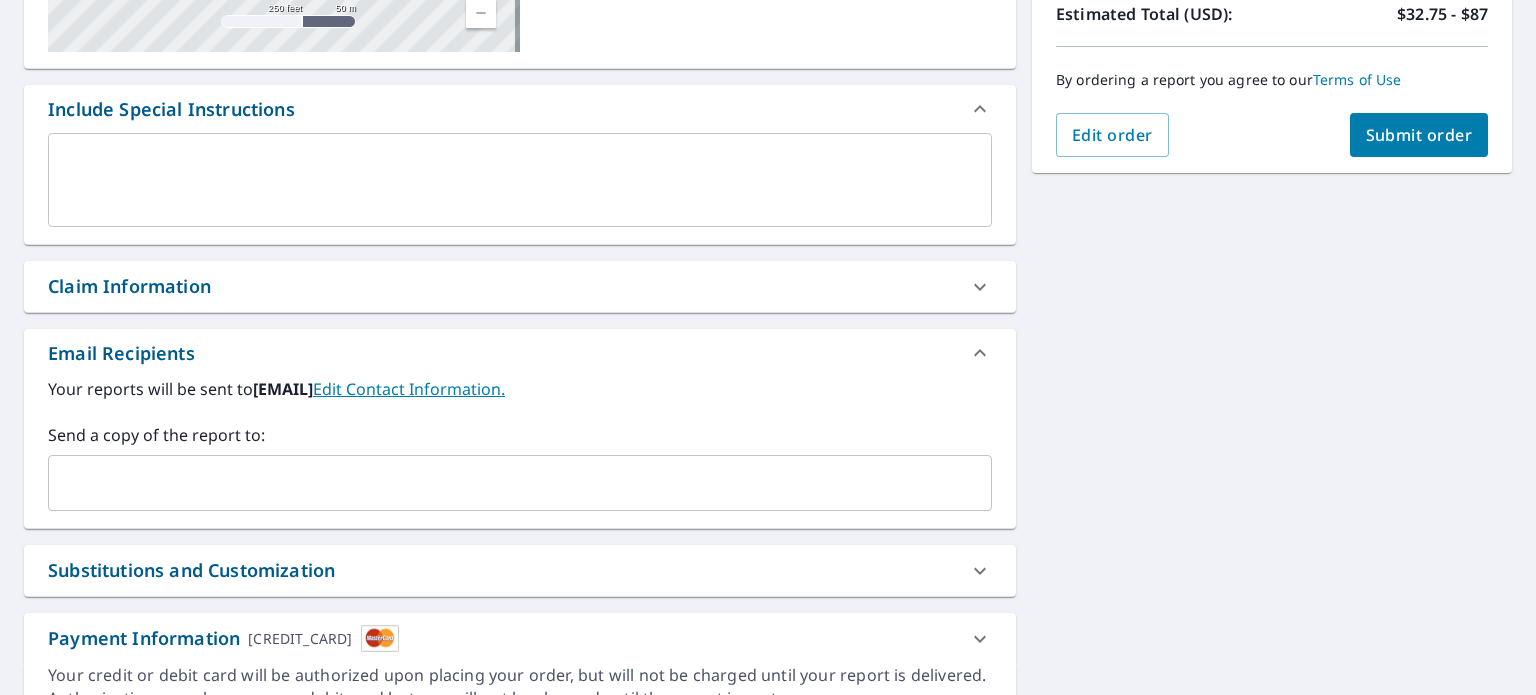 scroll, scrollTop: 162, scrollLeft: 0, axis: vertical 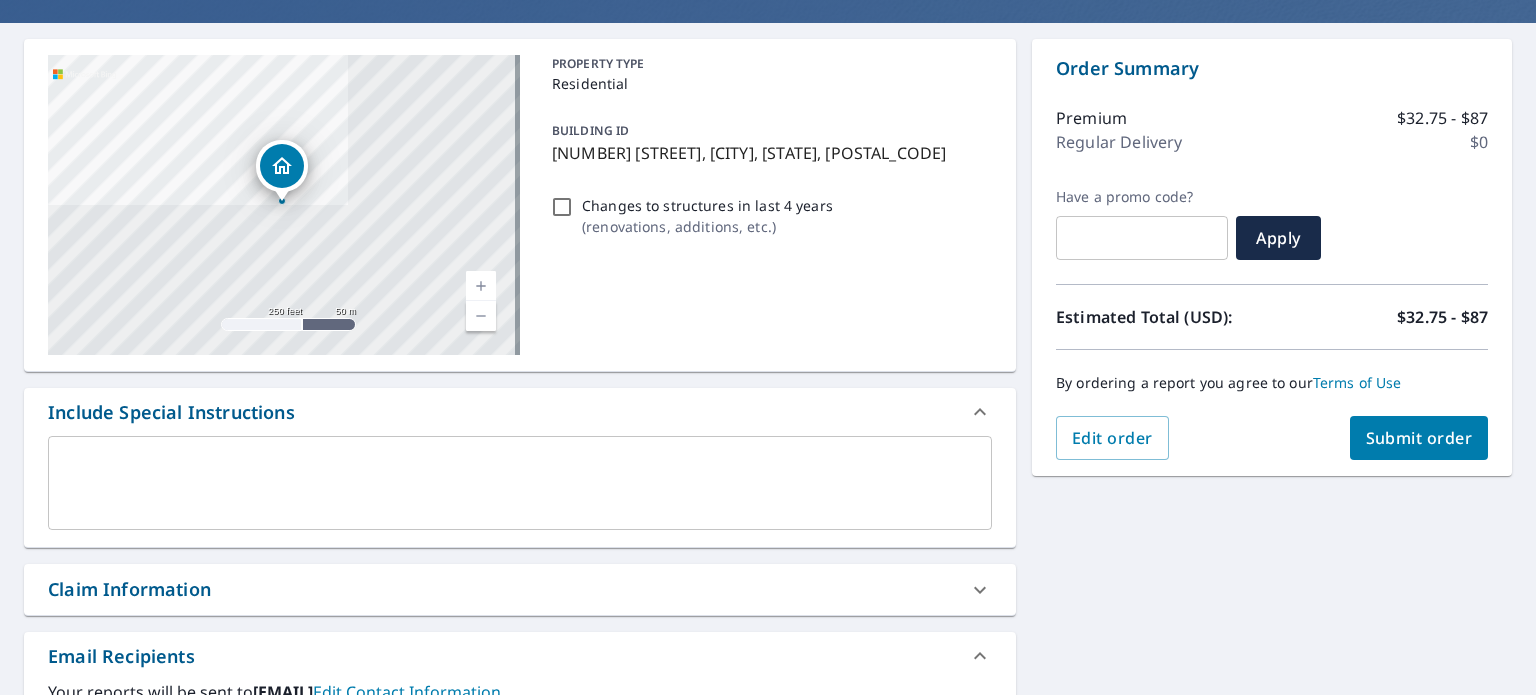 click on "Submit order" at bounding box center [1419, 438] 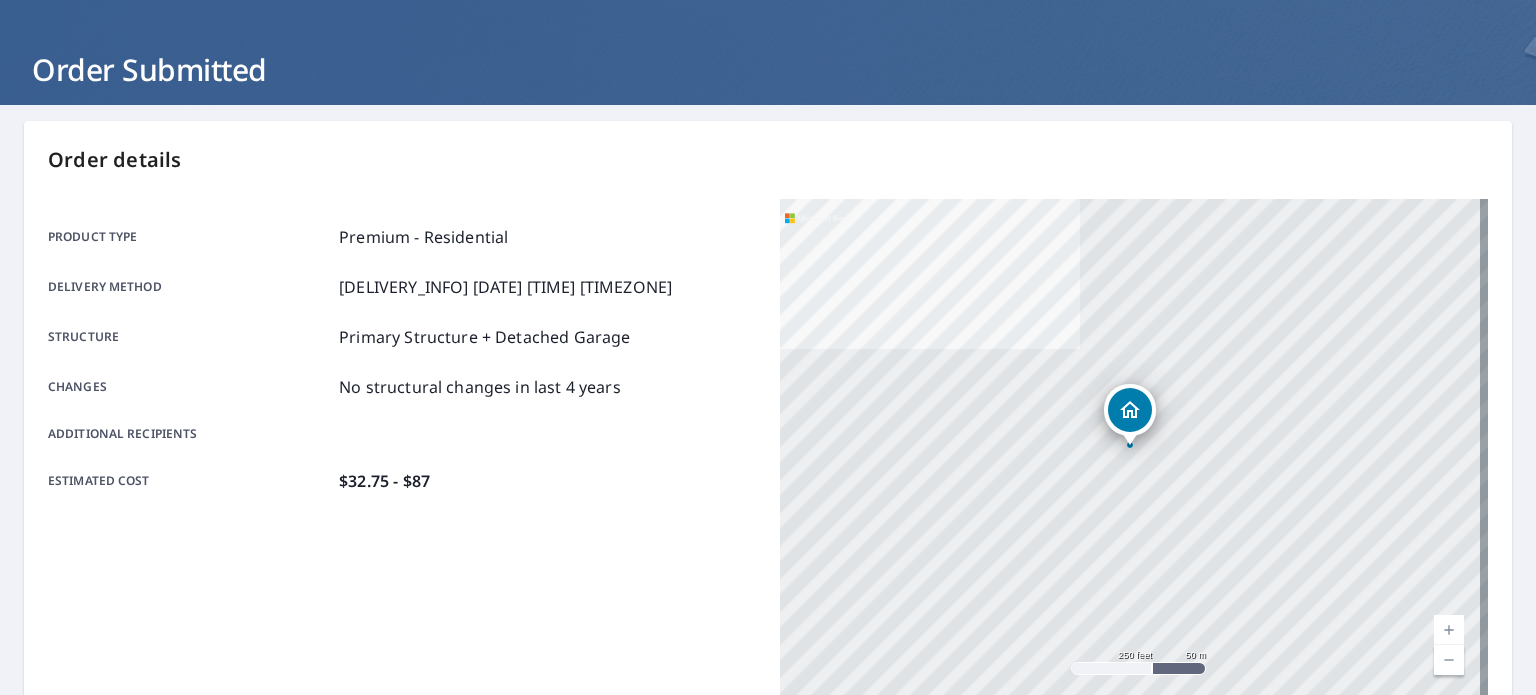 scroll, scrollTop: 0, scrollLeft: 0, axis: both 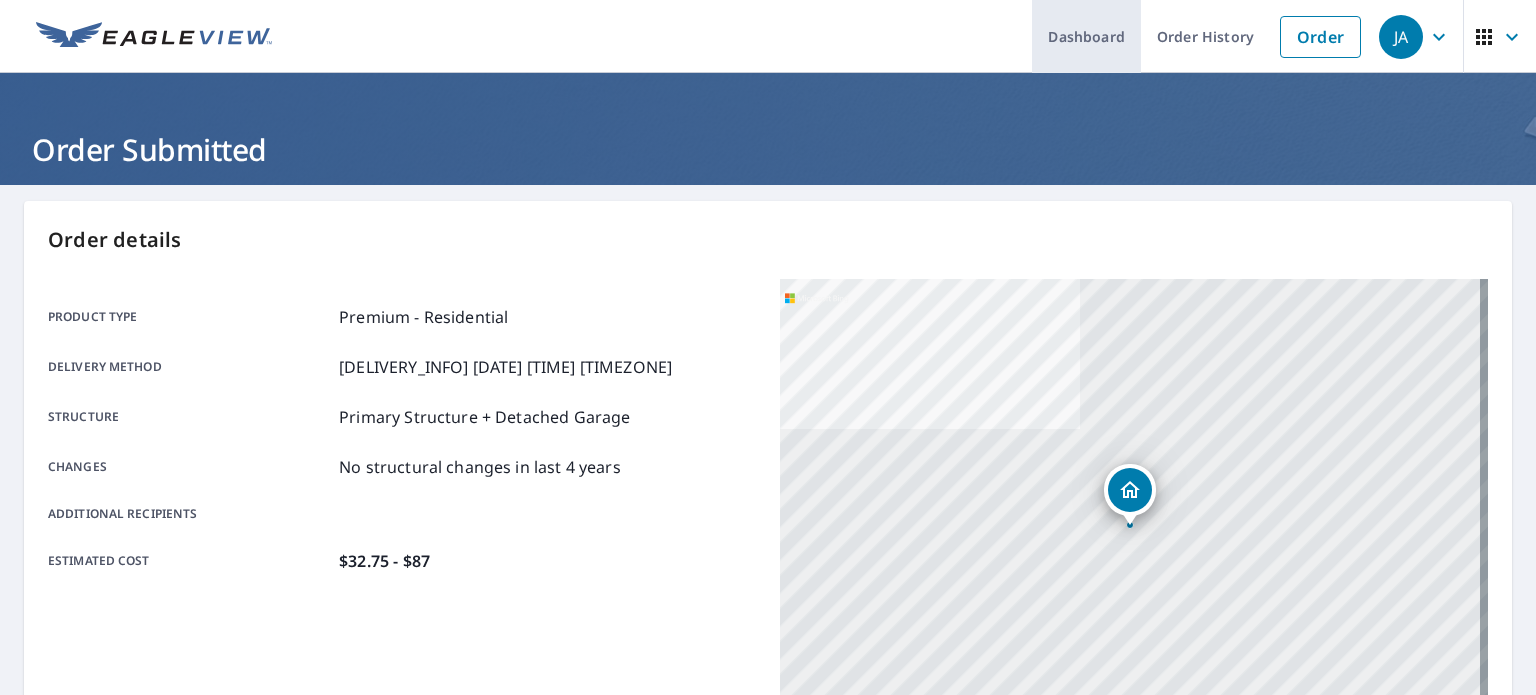 click on "Dashboard" at bounding box center (1086, 36) 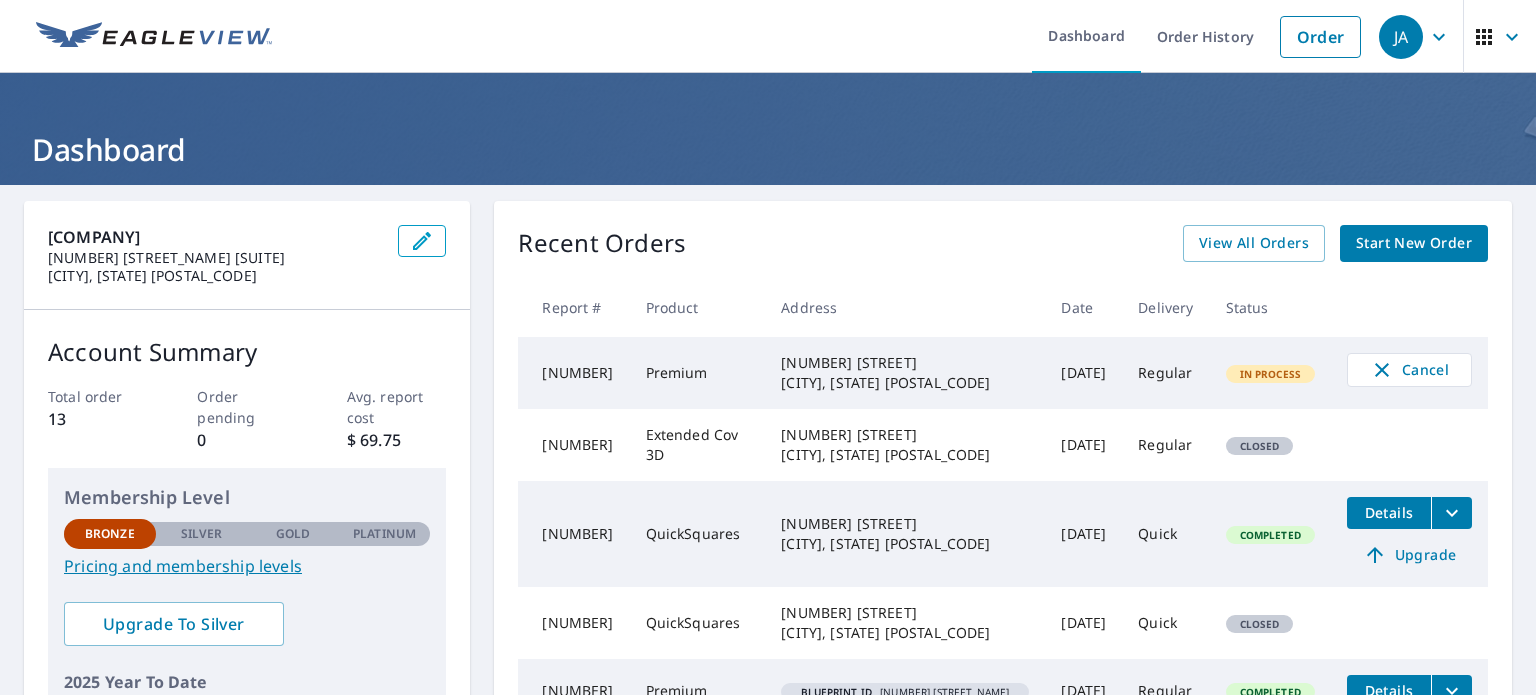 click 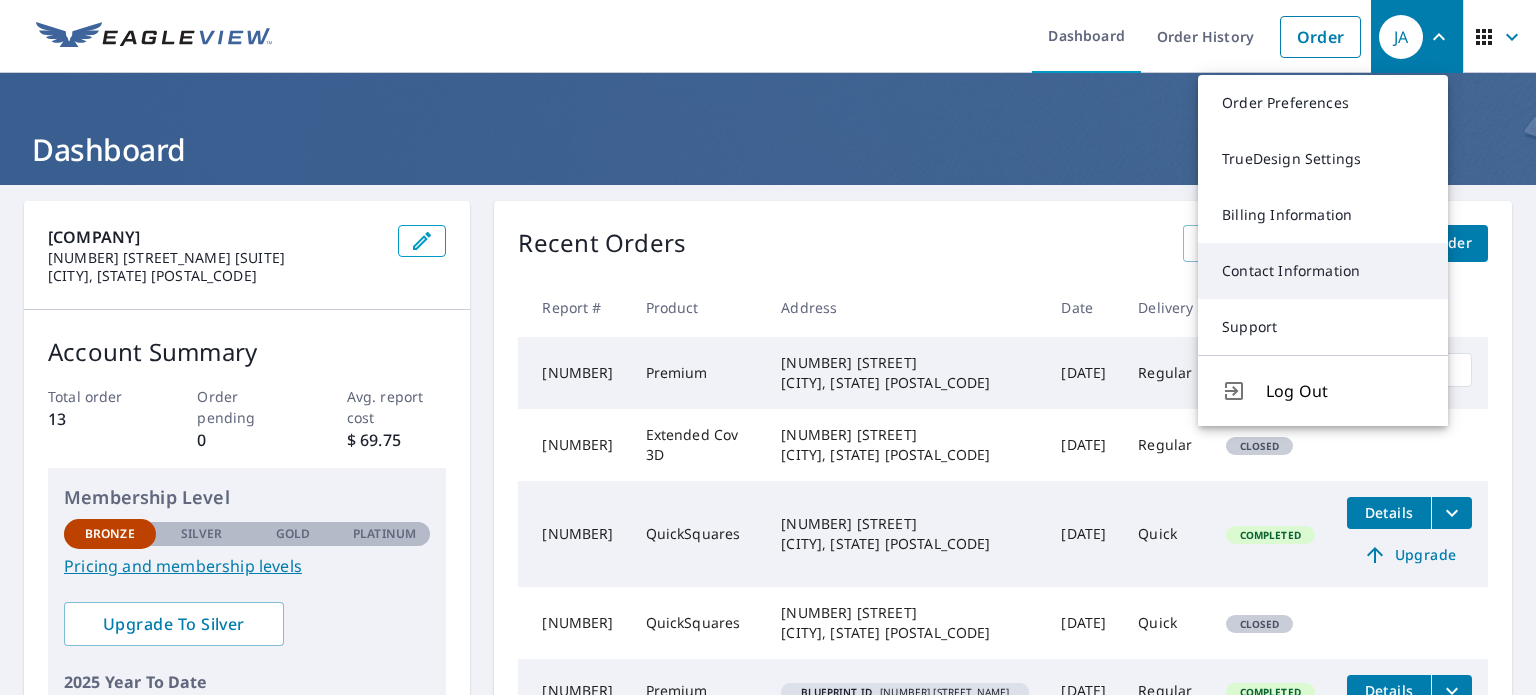 click on "Contact Information" at bounding box center (1323, 271) 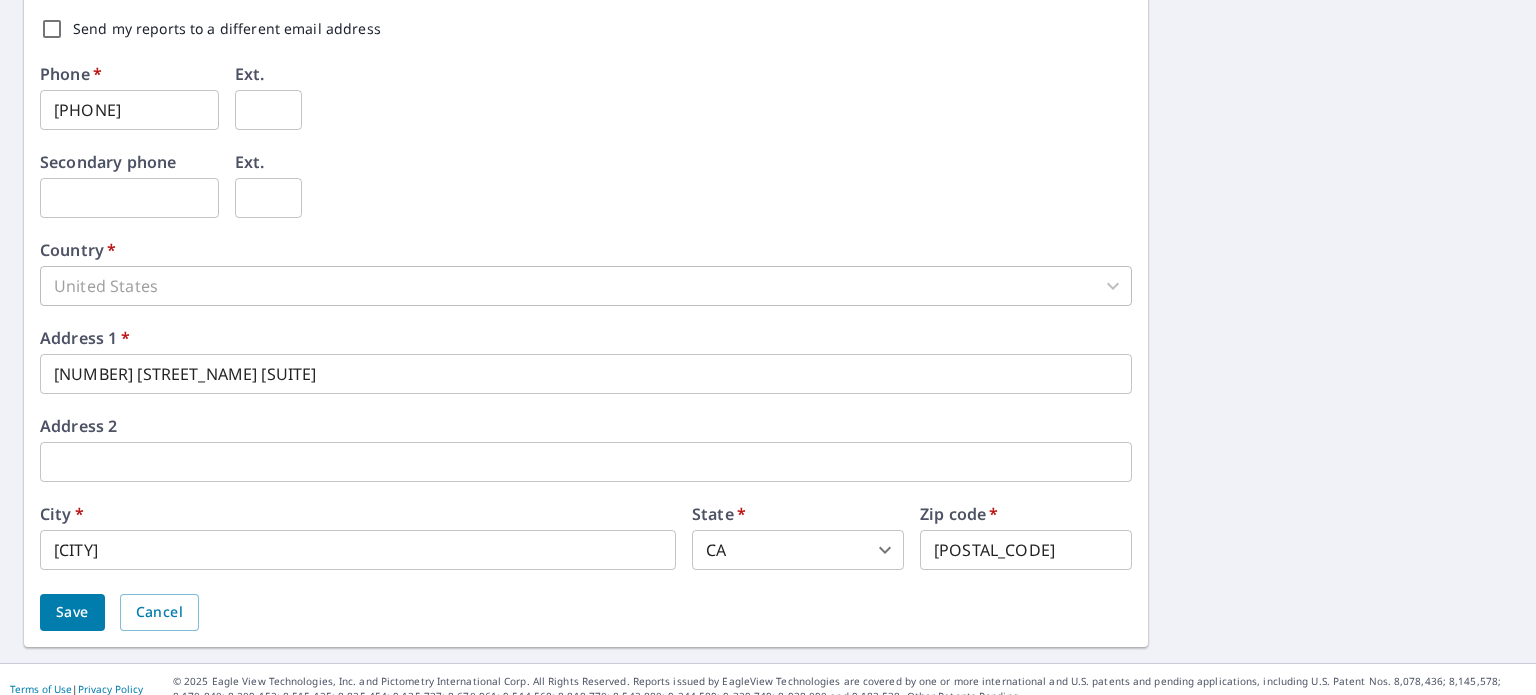 scroll, scrollTop: 700, scrollLeft: 0, axis: vertical 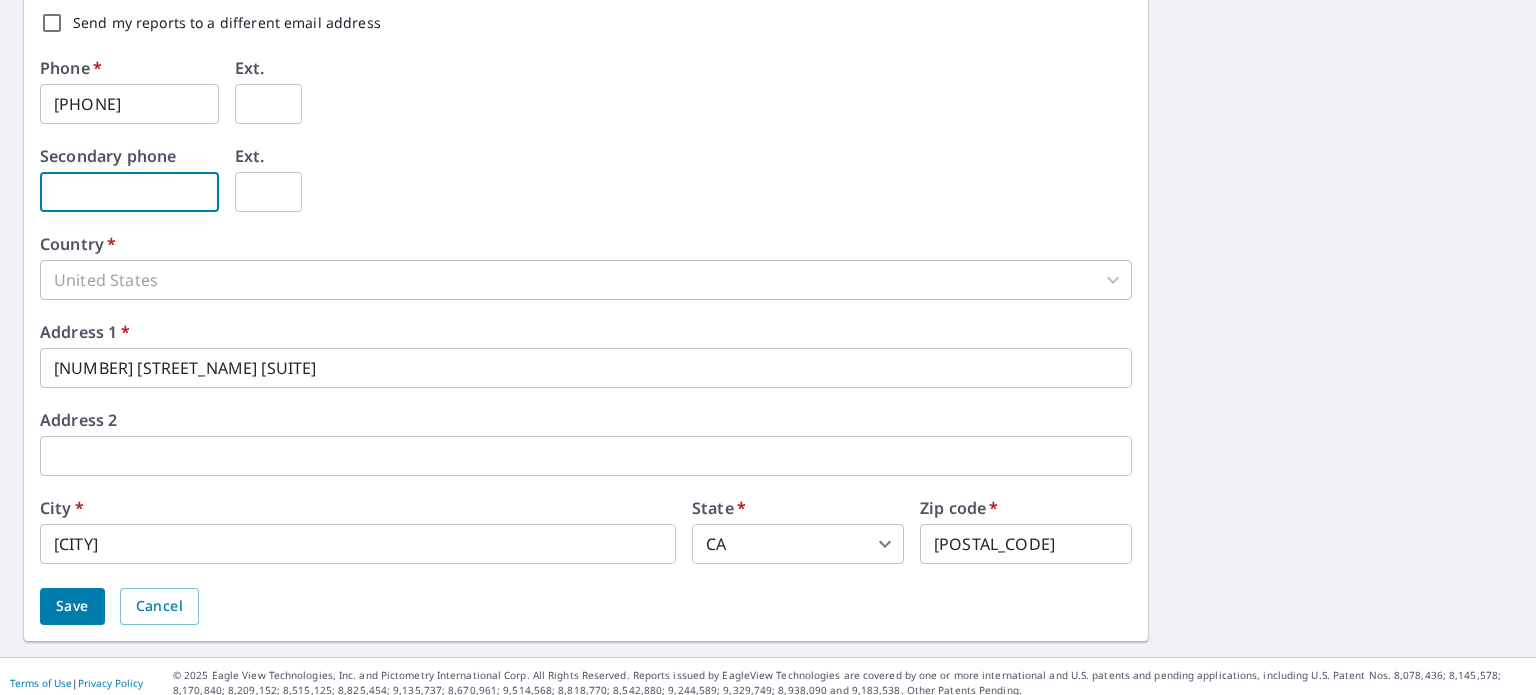 click at bounding box center [129, 192] 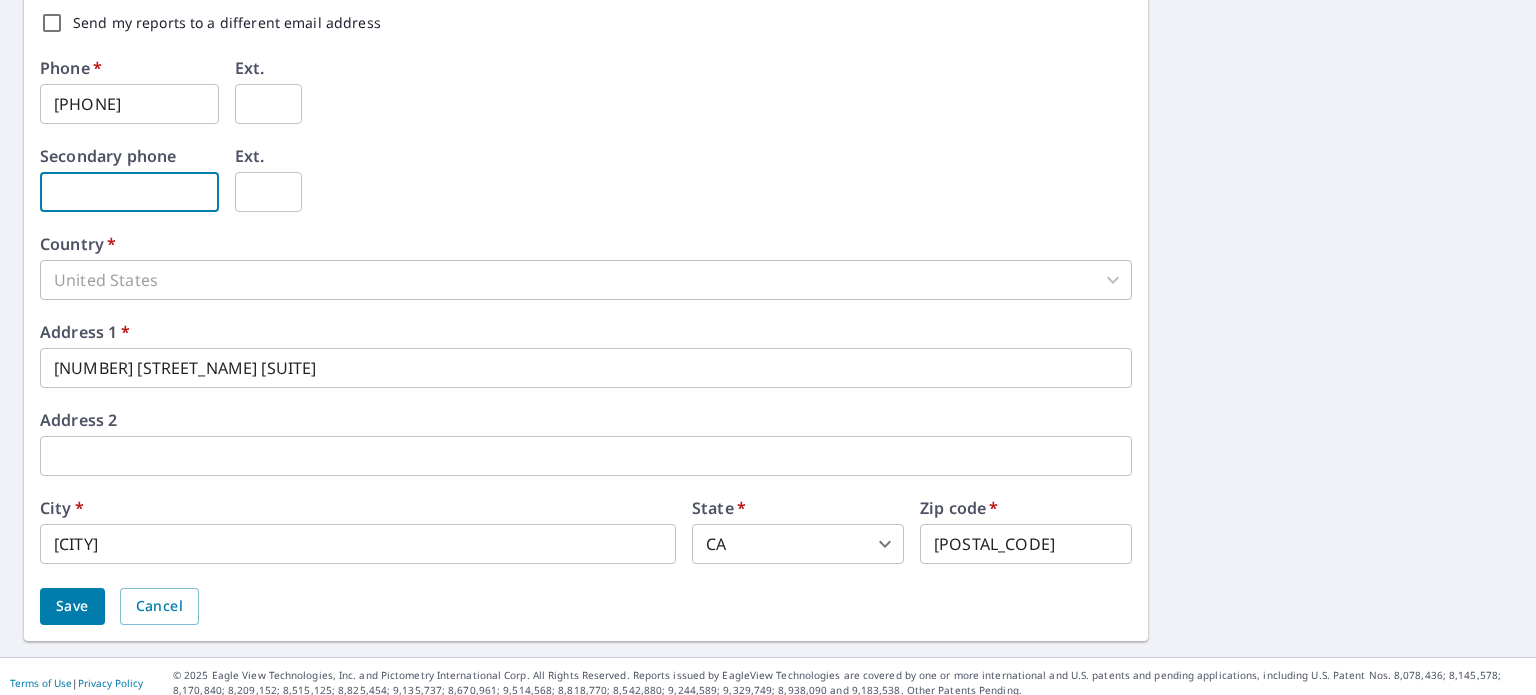 type on "559-826-9869" 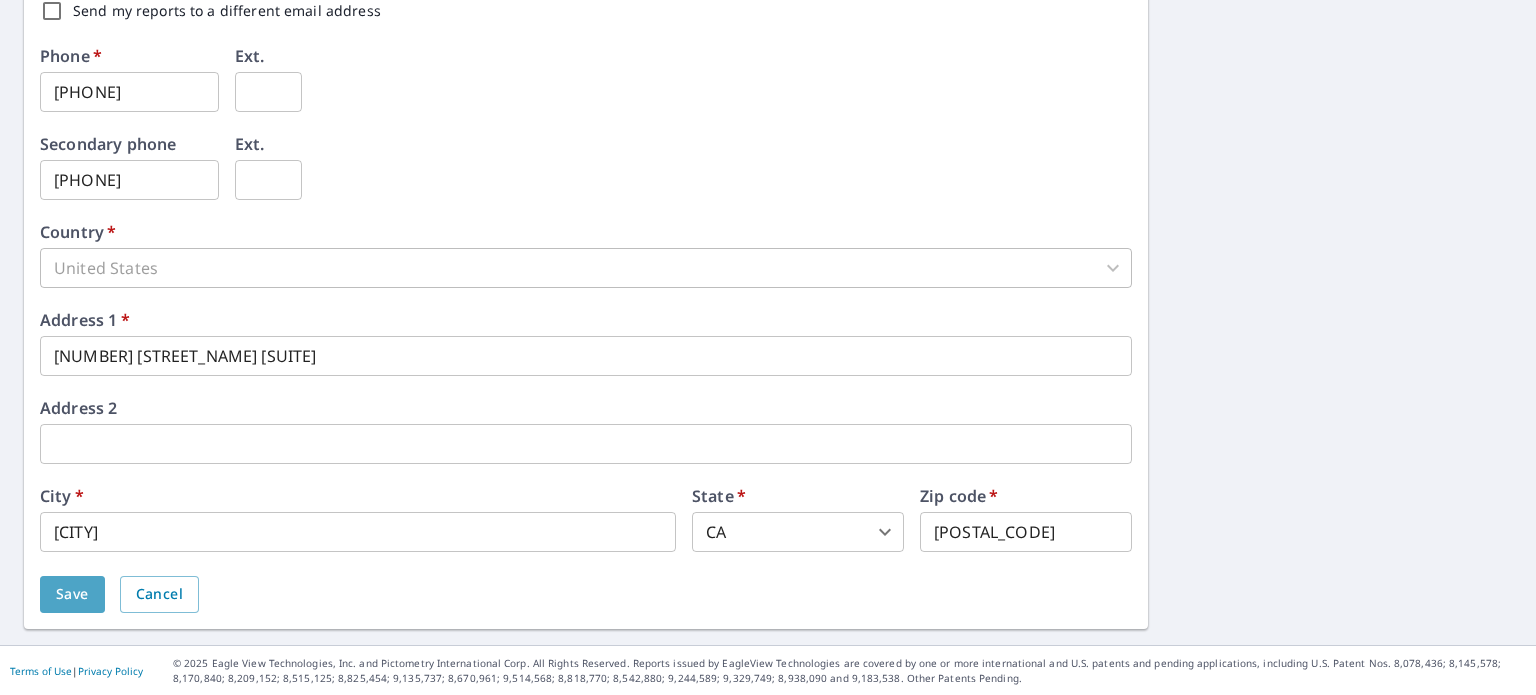 click on "Save" at bounding box center (72, 594) 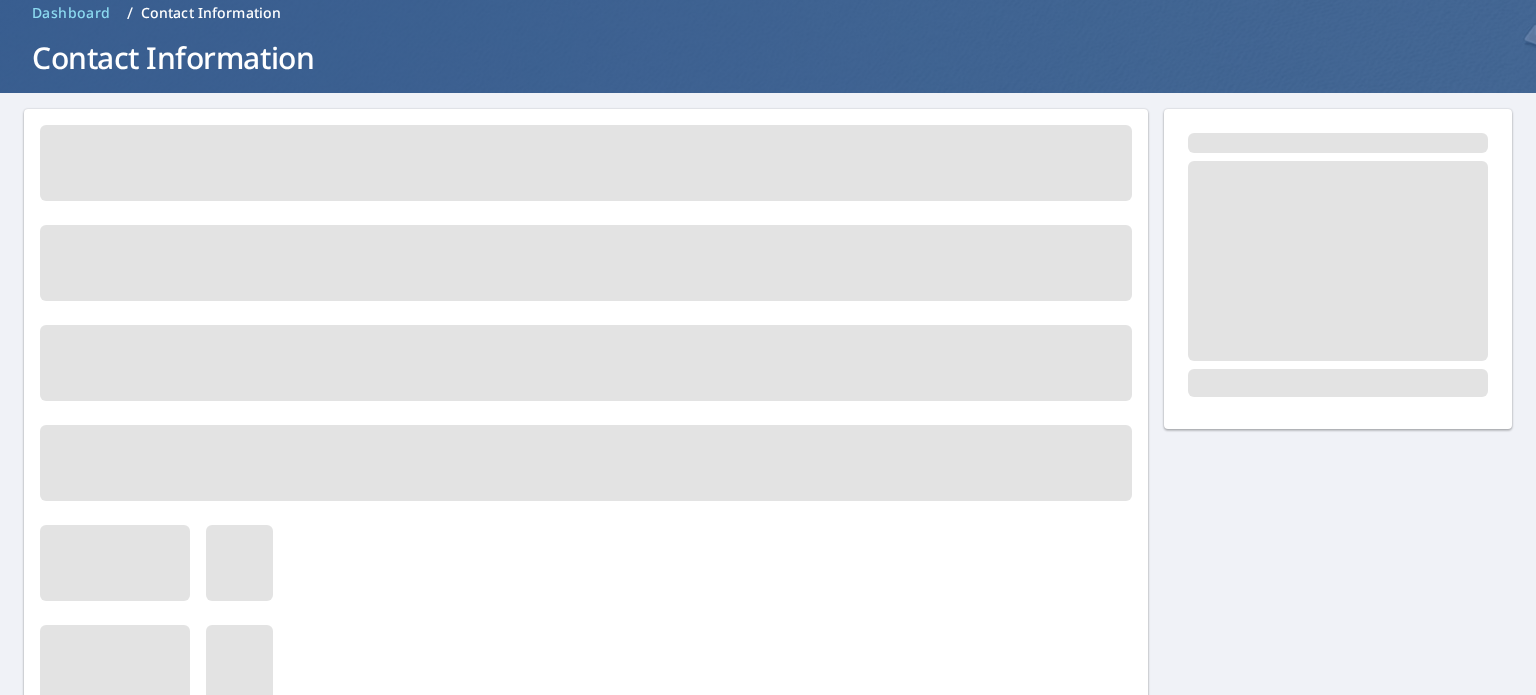 scroll, scrollTop: 0, scrollLeft: 0, axis: both 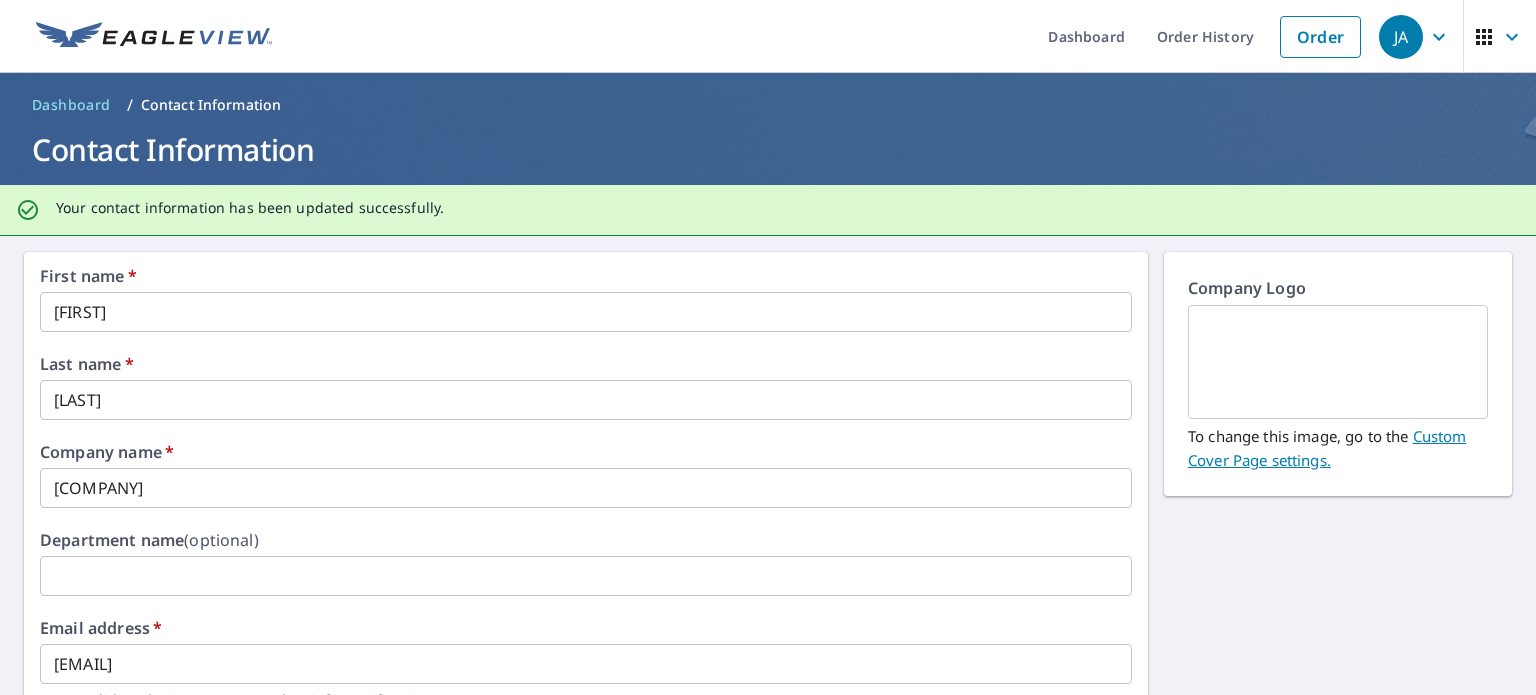 click on "JA" at bounding box center [1417, 37] 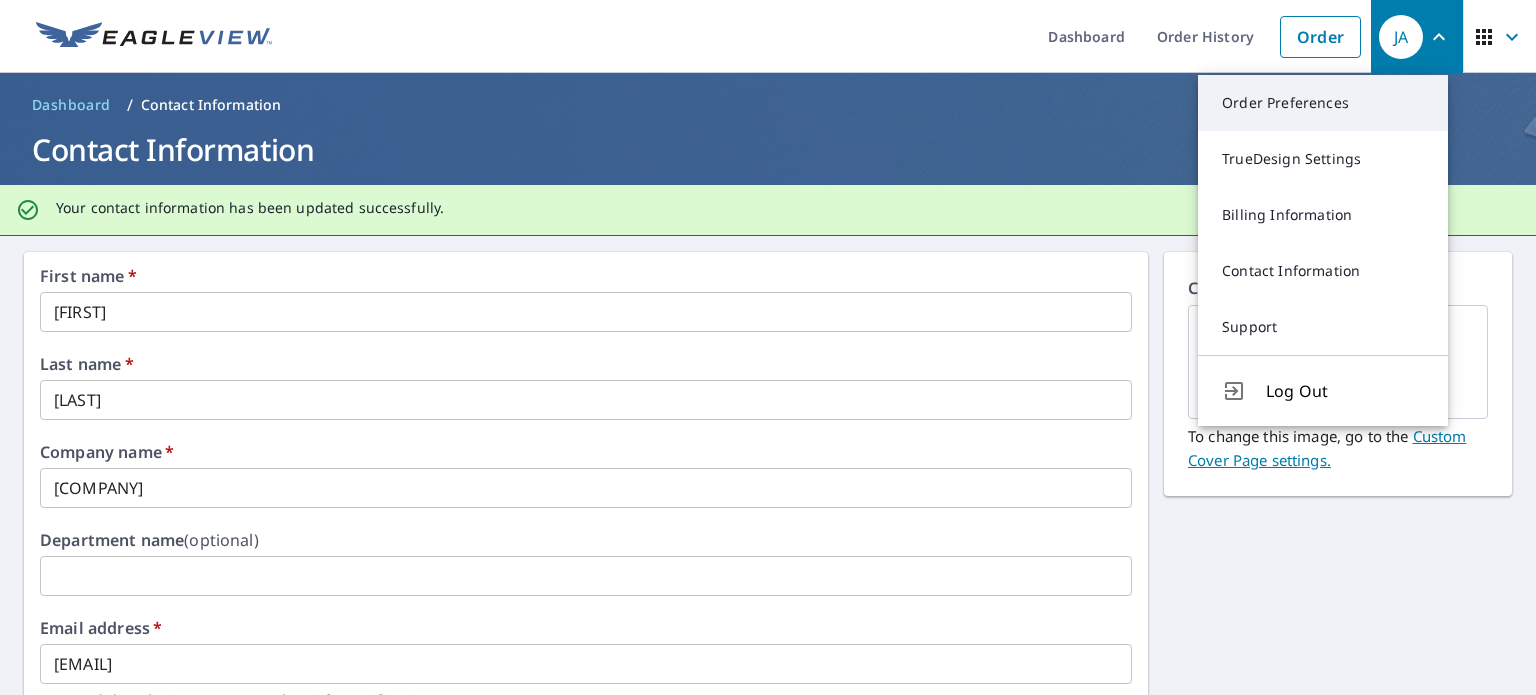 click on "Order Preferences" at bounding box center (1323, 103) 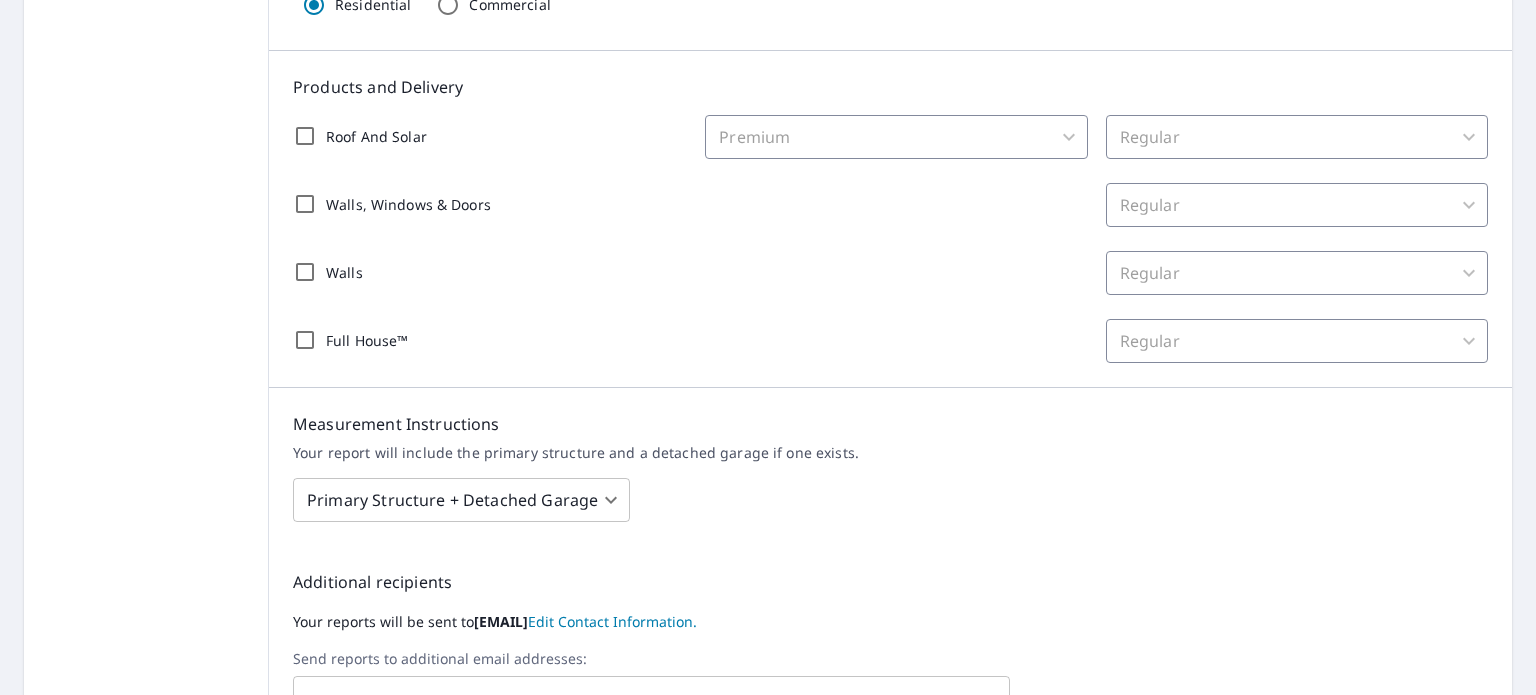 scroll, scrollTop: 0, scrollLeft: 0, axis: both 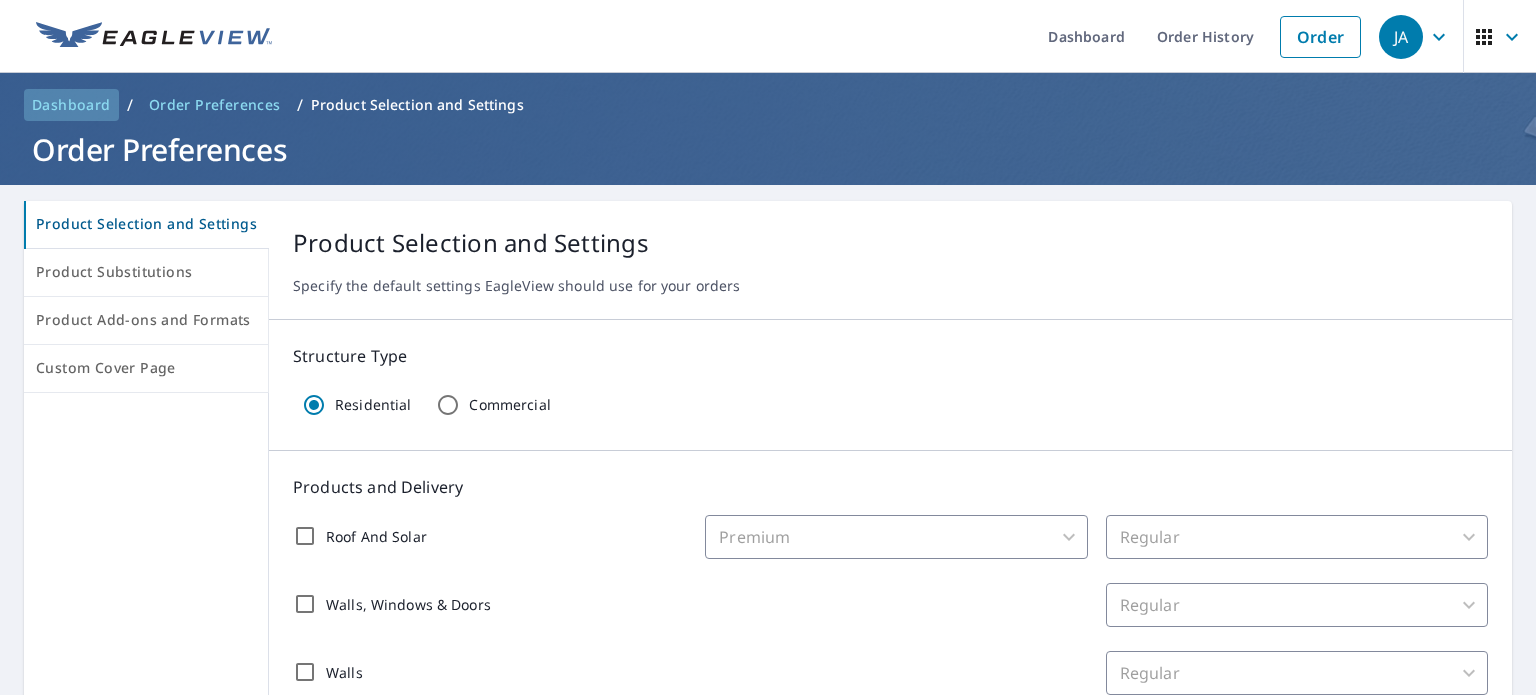 click on "Dashboard" at bounding box center (71, 105) 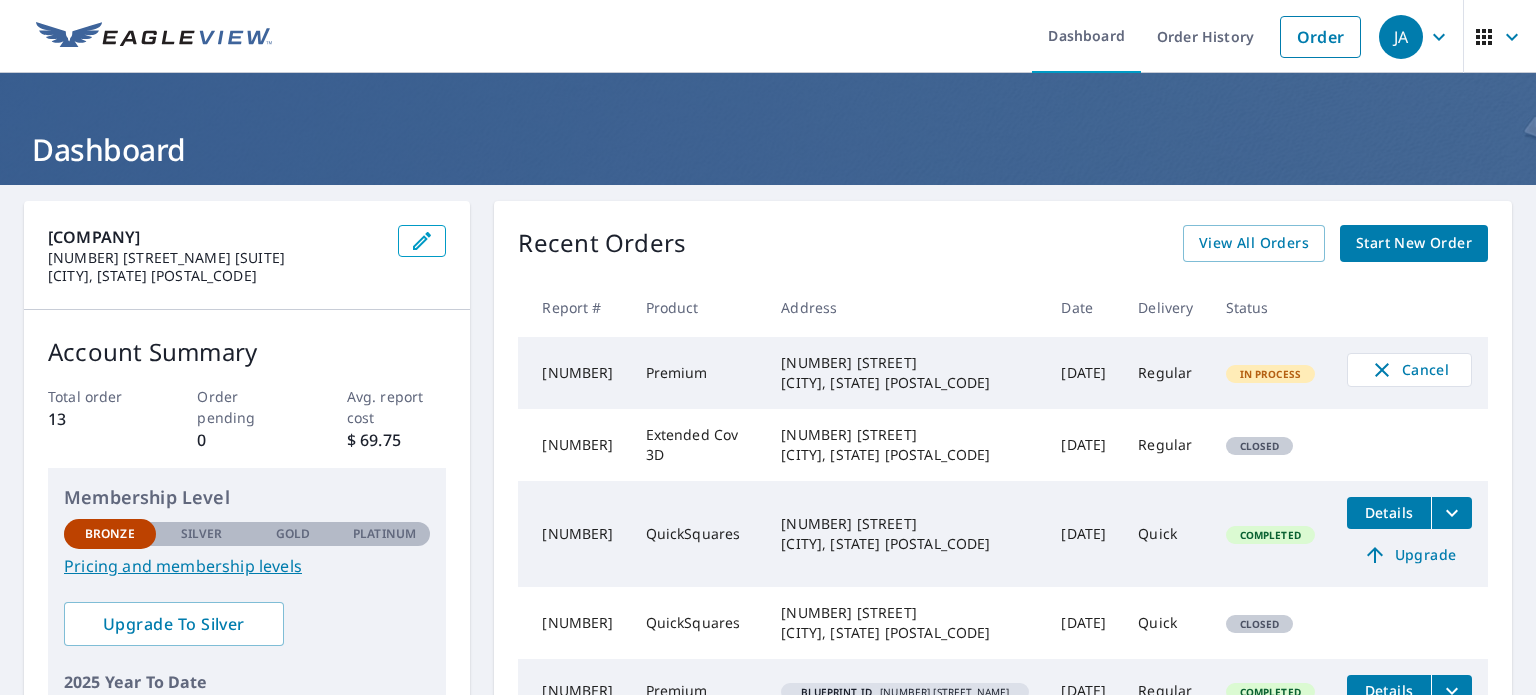 click 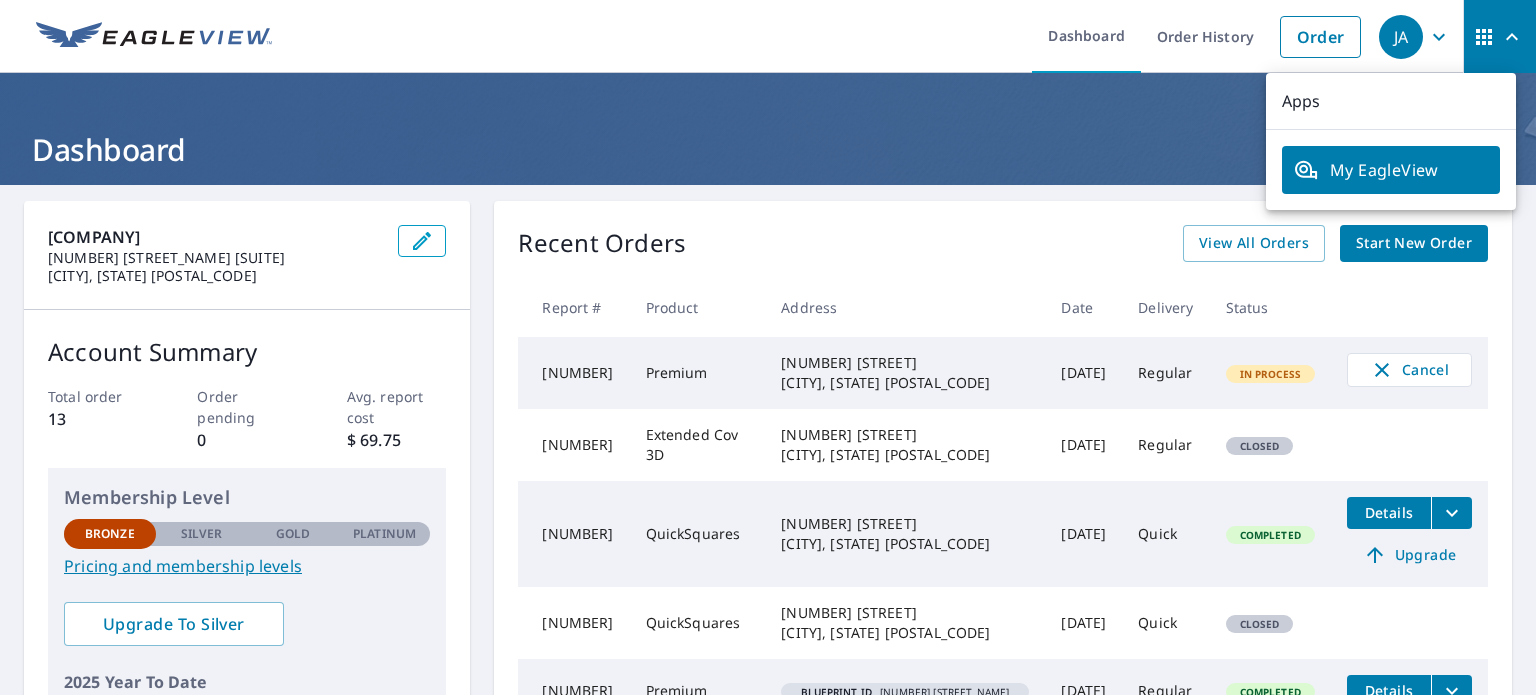 click 